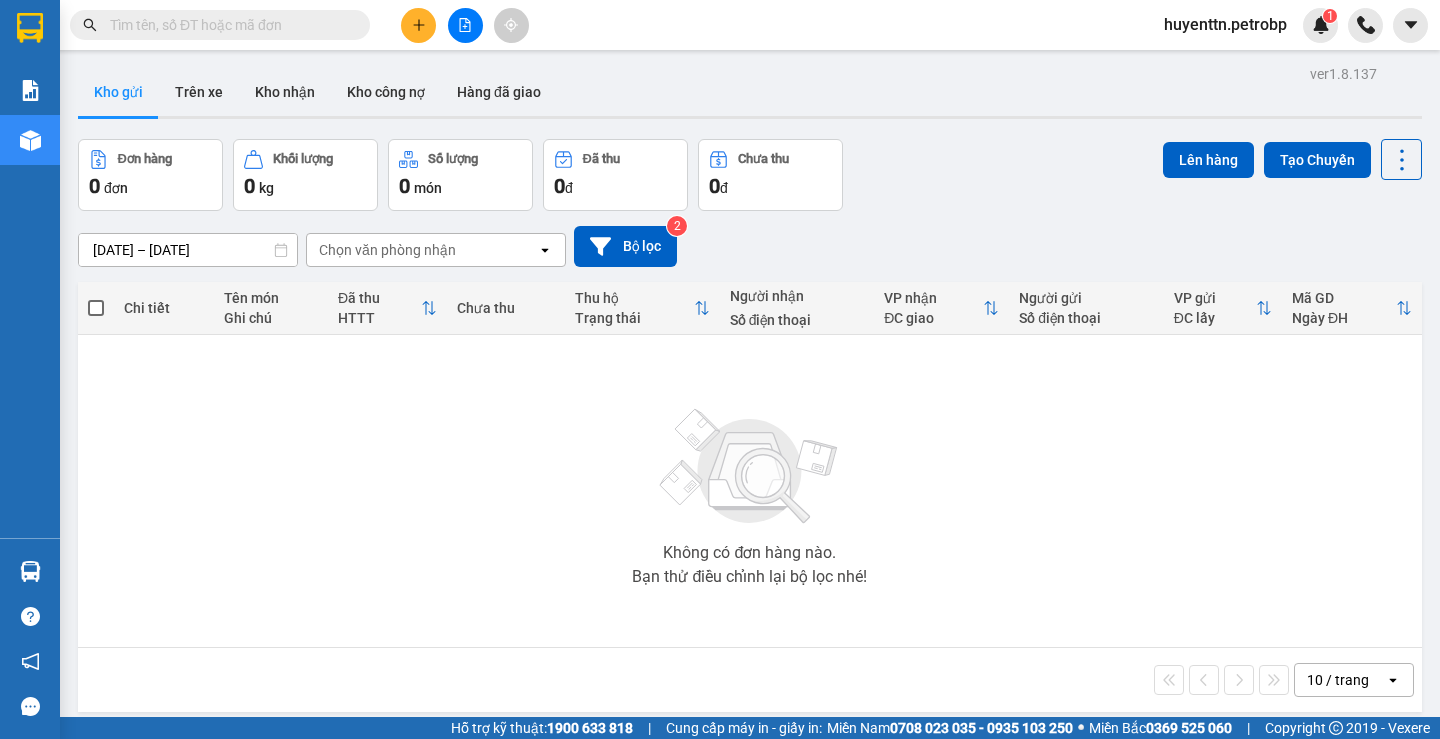 scroll, scrollTop: 0, scrollLeft: 0, axis: both 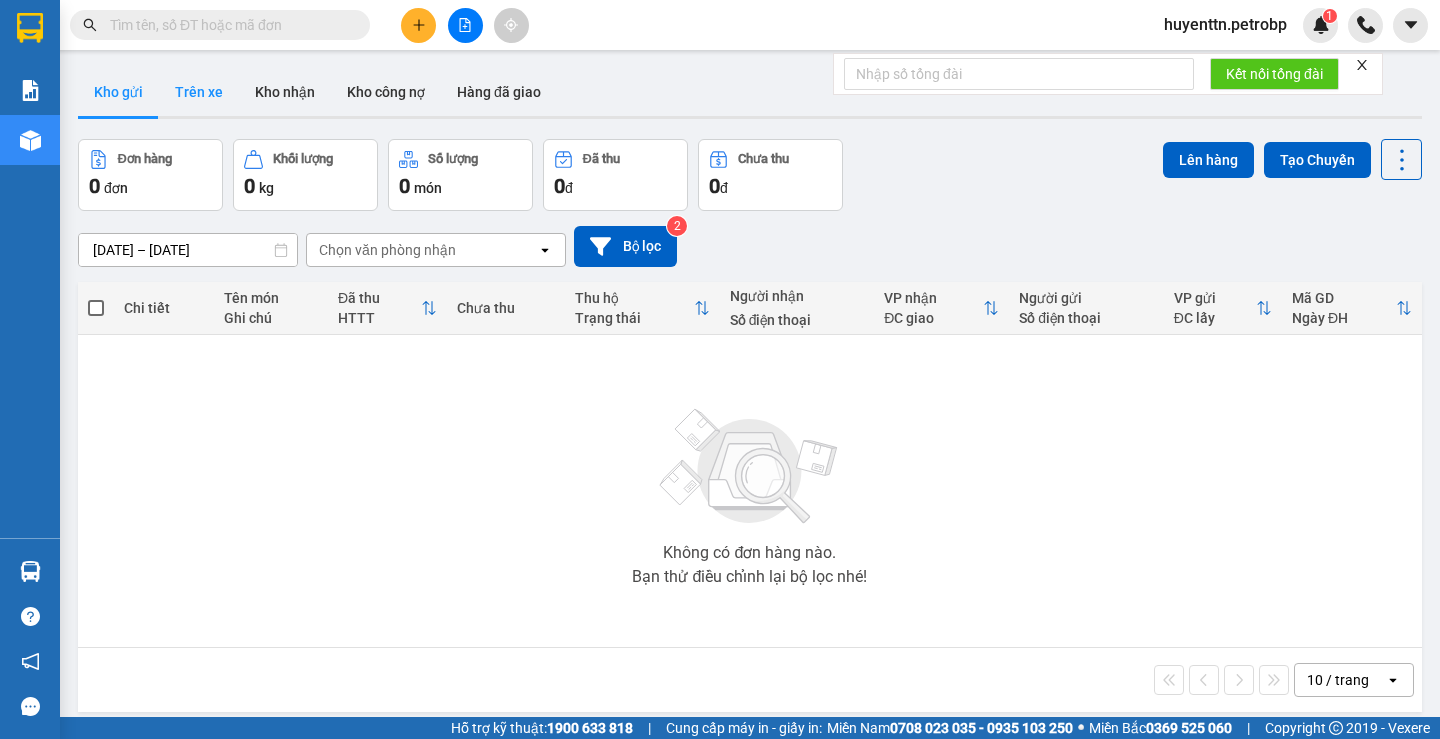 click on "Trên xe" at bounding box center (199, 92) 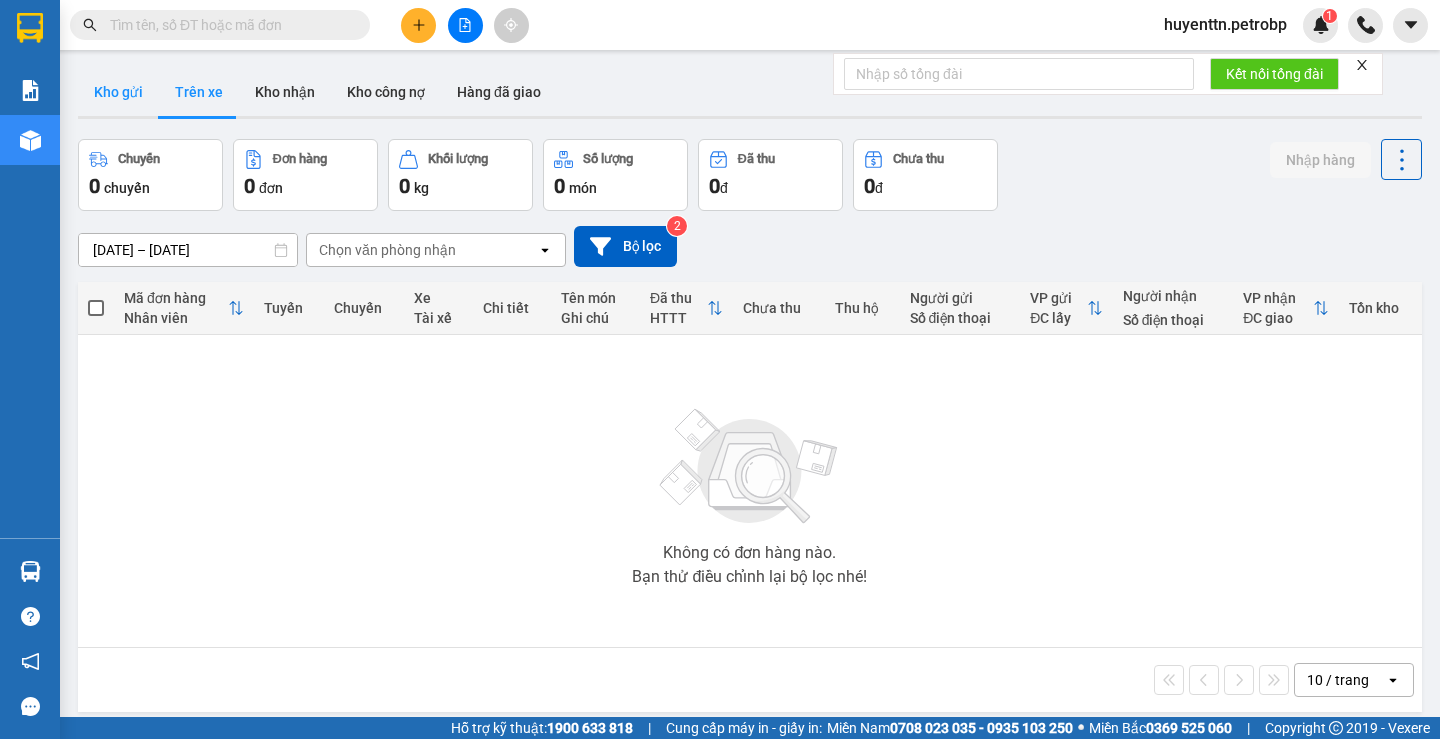 click on "Kho gửi" at bounding box center (118, 92) 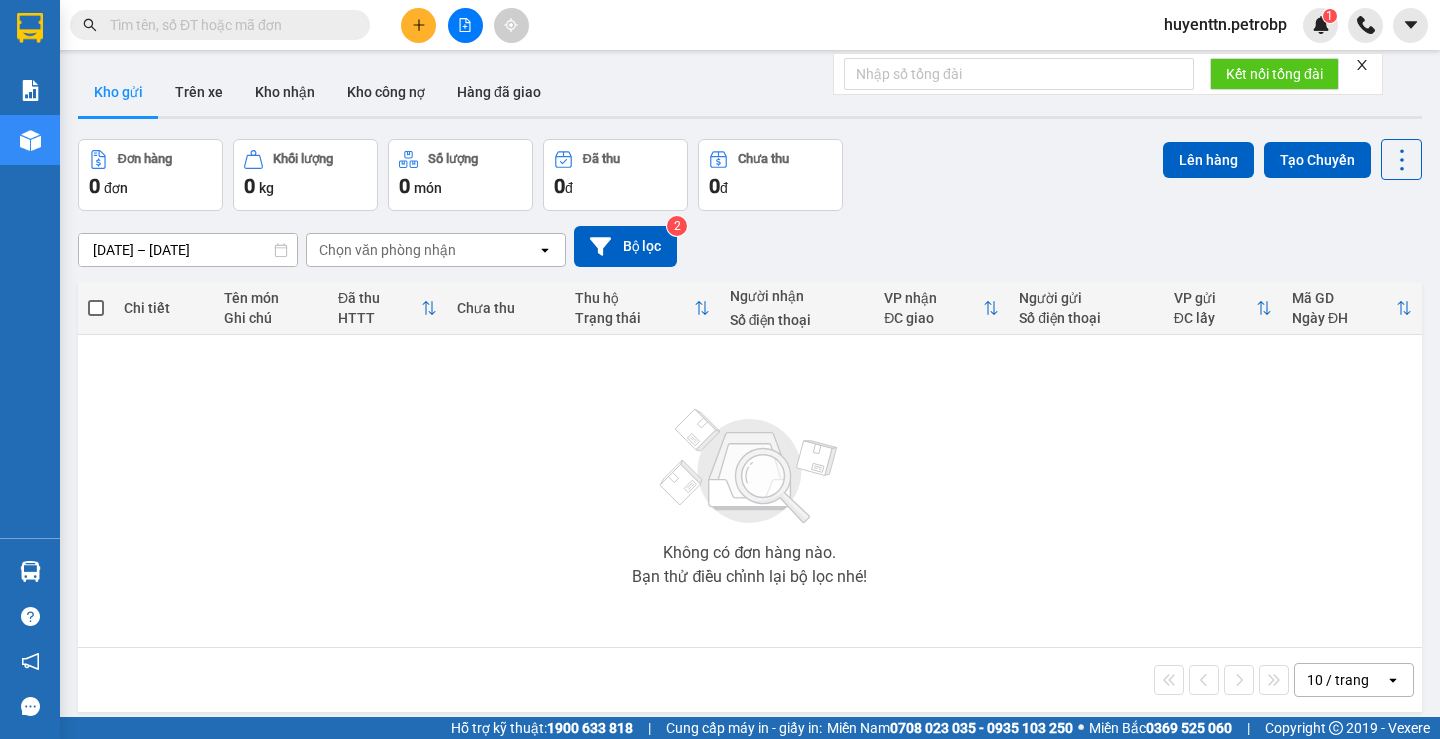 click on "[DATE] – [DATE]" at bounding box center (188, 250) 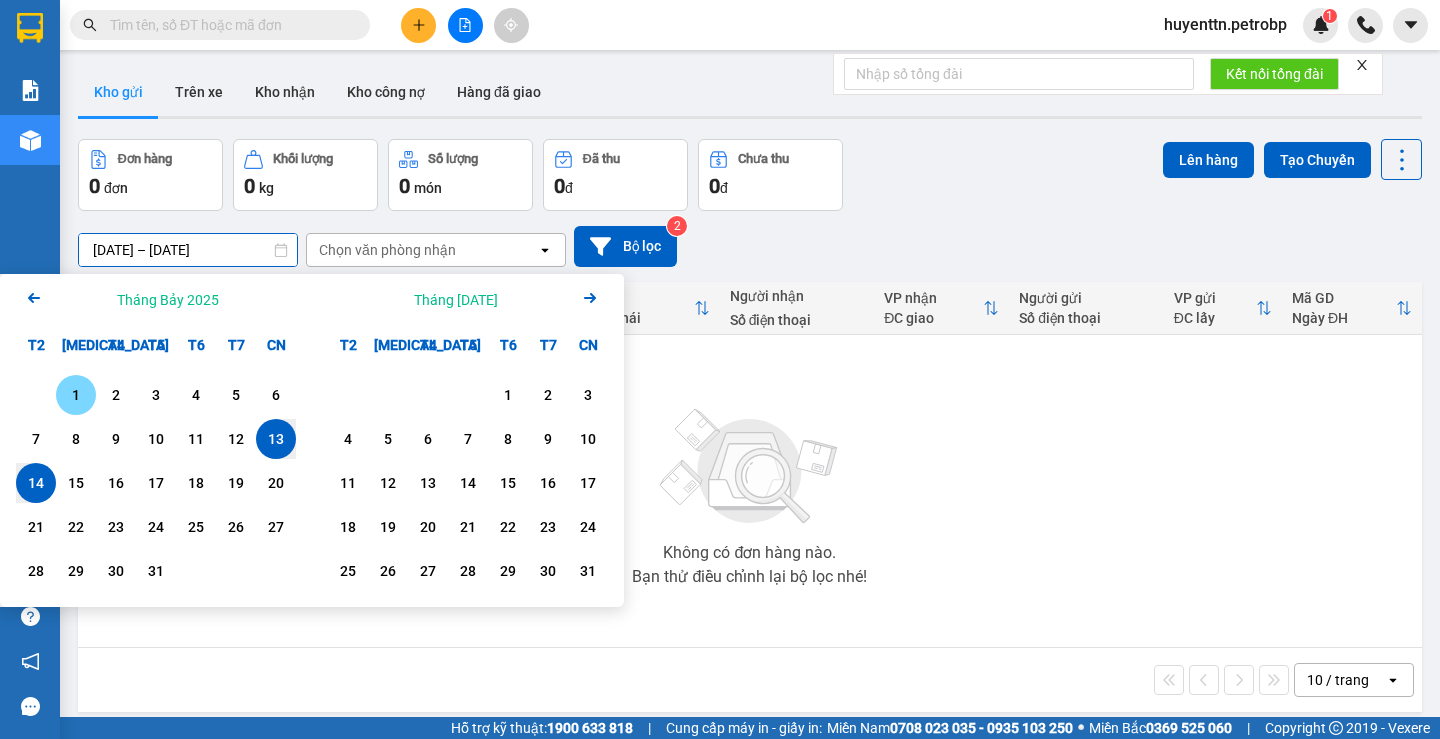 click on "1" at bounding box center (76, 395) 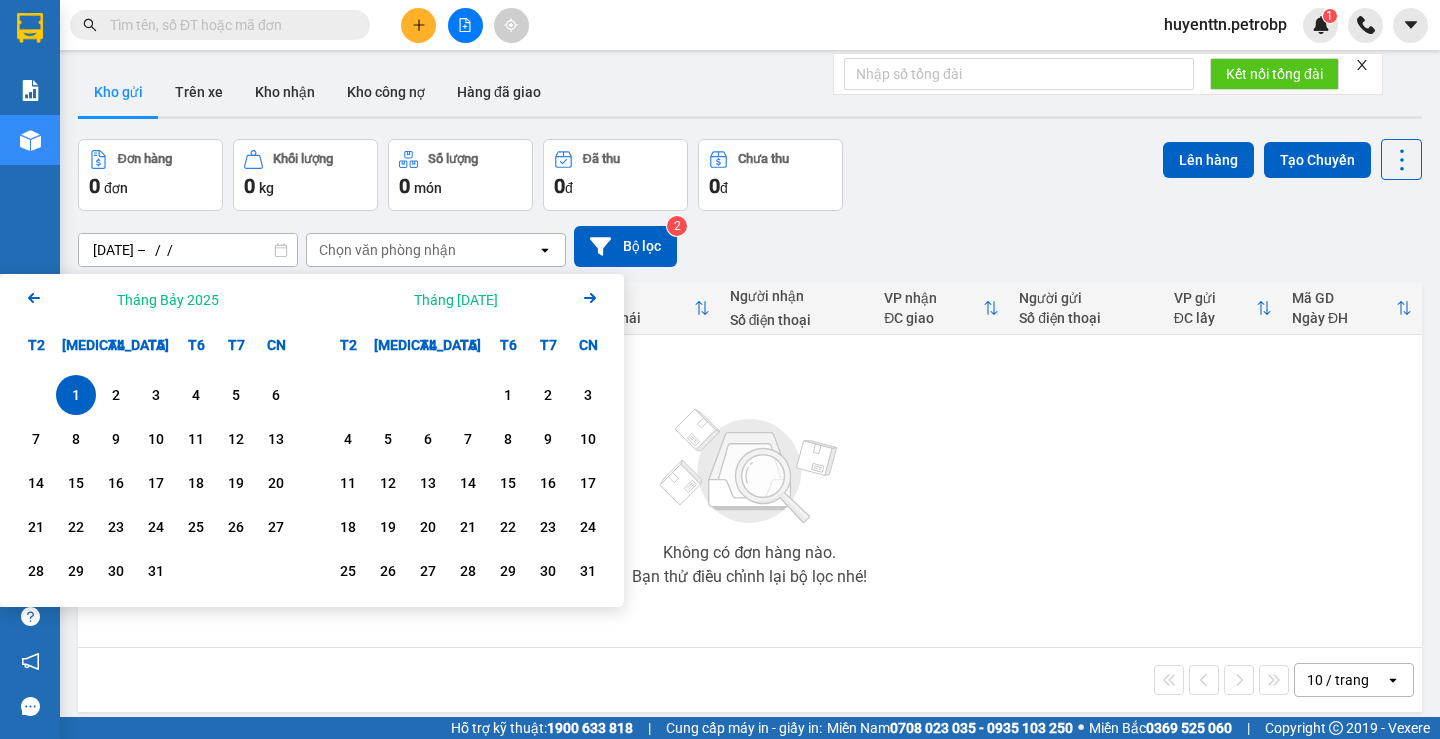 click on "1" at bounding box center [76, 395] 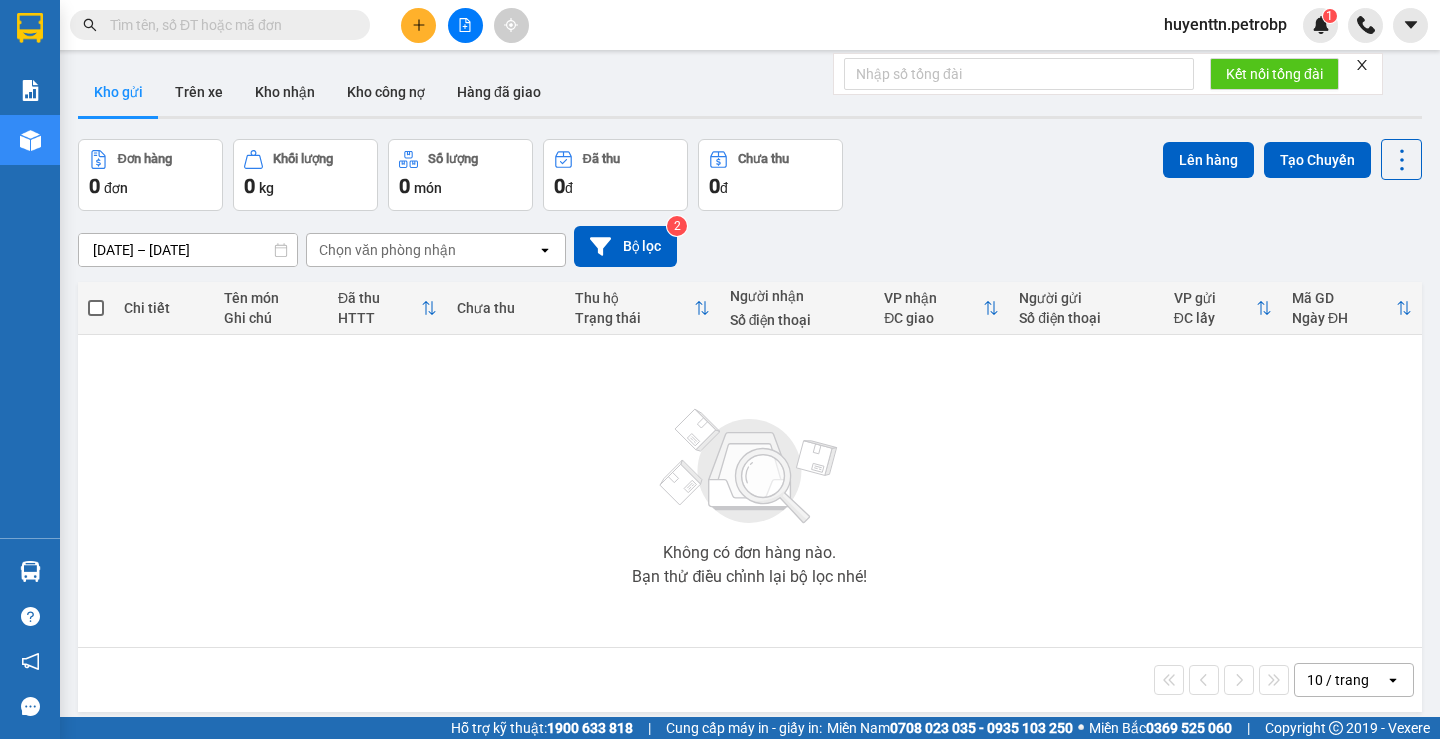 click on "[DATE] – [DATE]" at bounding box center [188, 250] 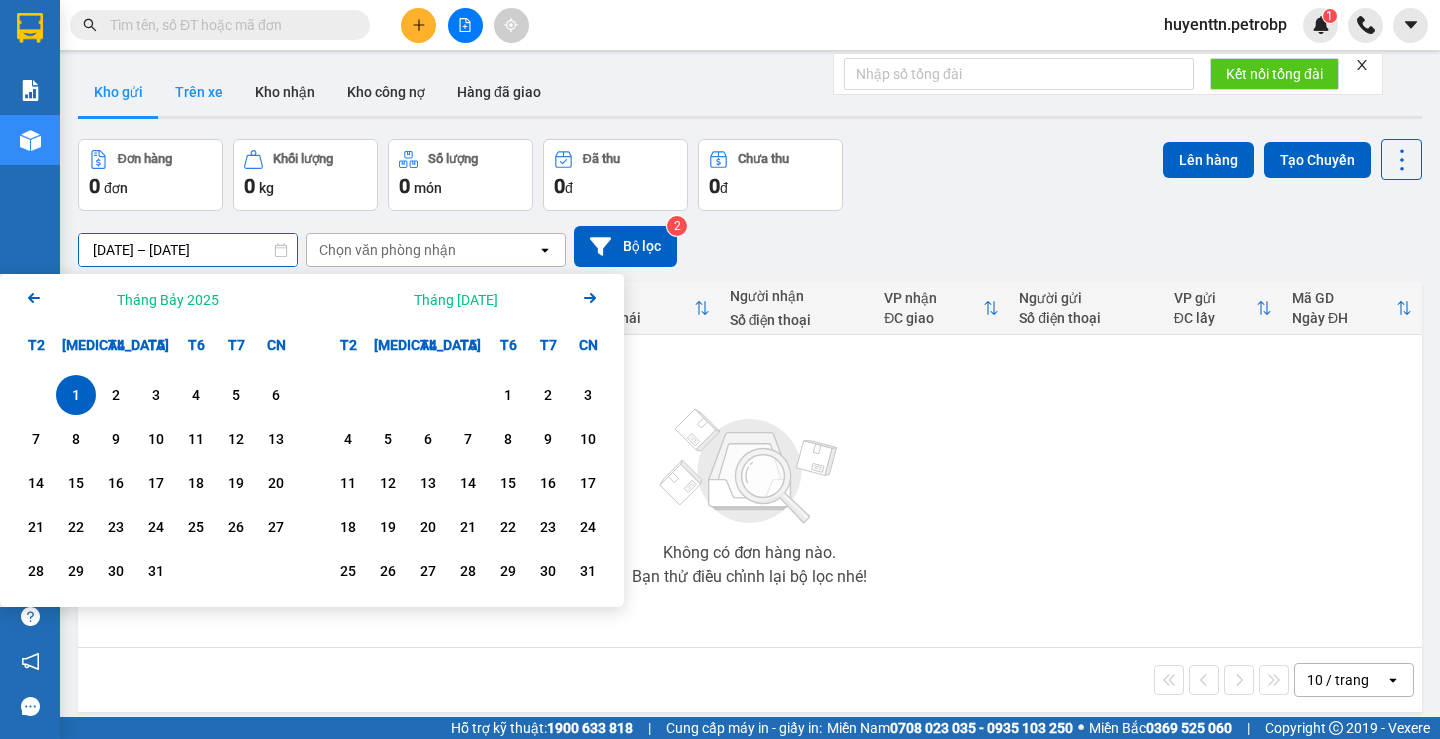 click on "Trên xe" at bounding box center (199, 92) 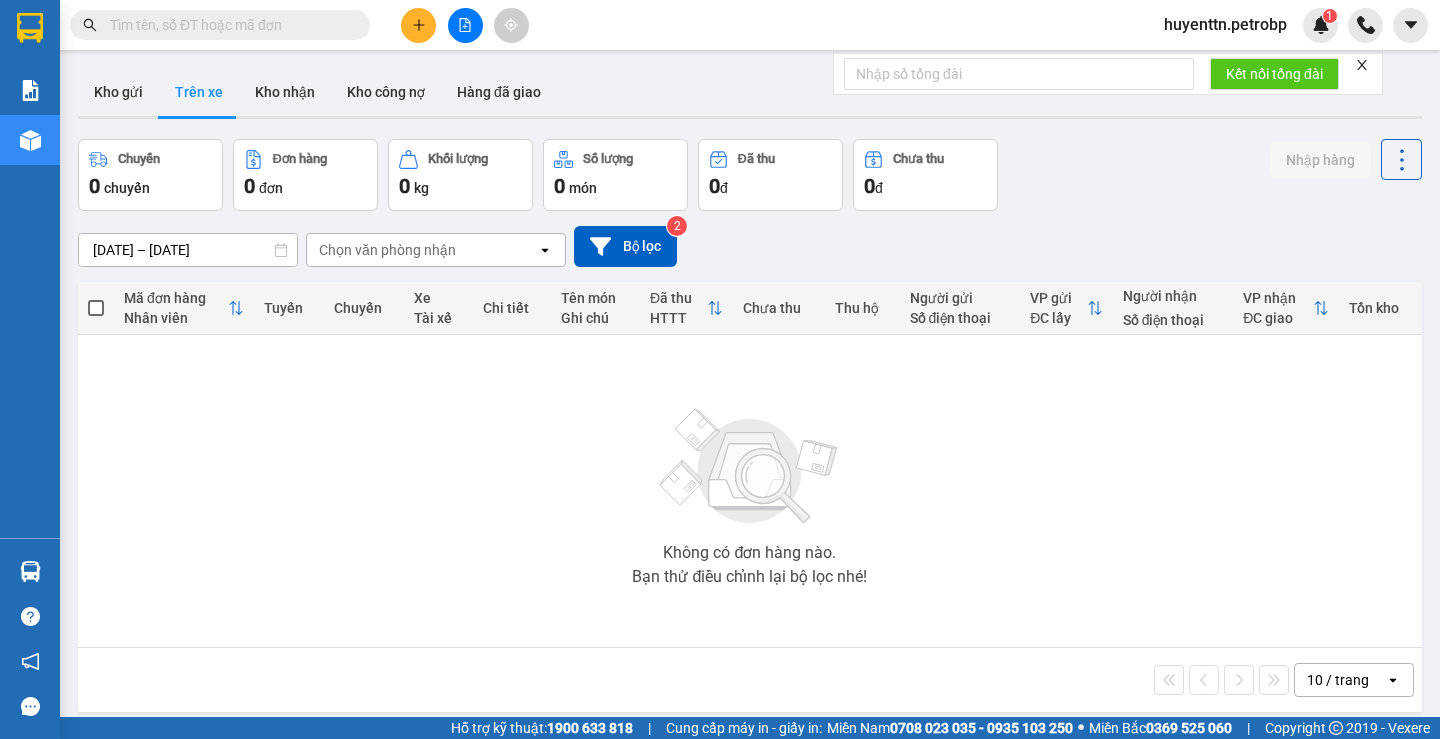 click on "[DATE] – [DATE]" at bounding box center [188, 250] 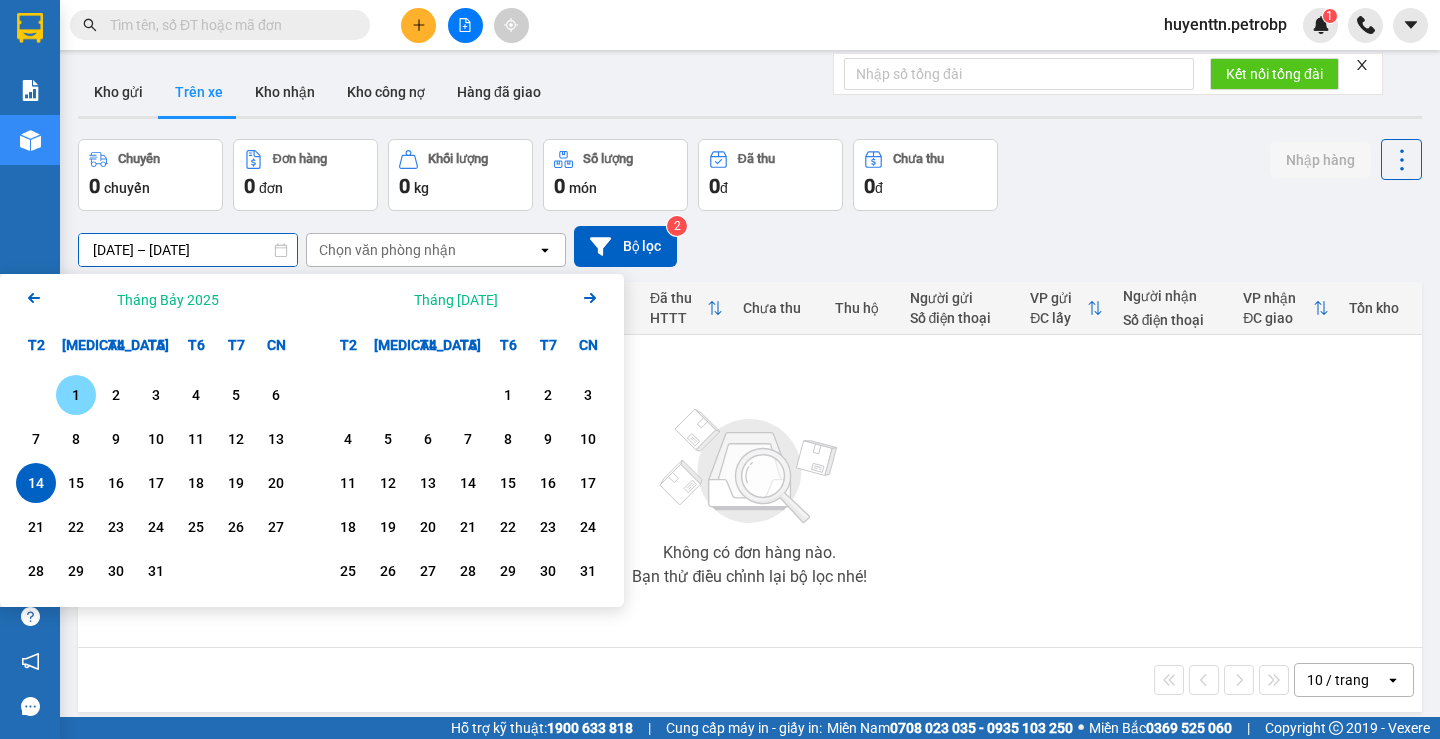 drag, startPoint x: 95, startPoint y: 412, endPoint x: 74, endPoint y: 398, distance: 25.23886 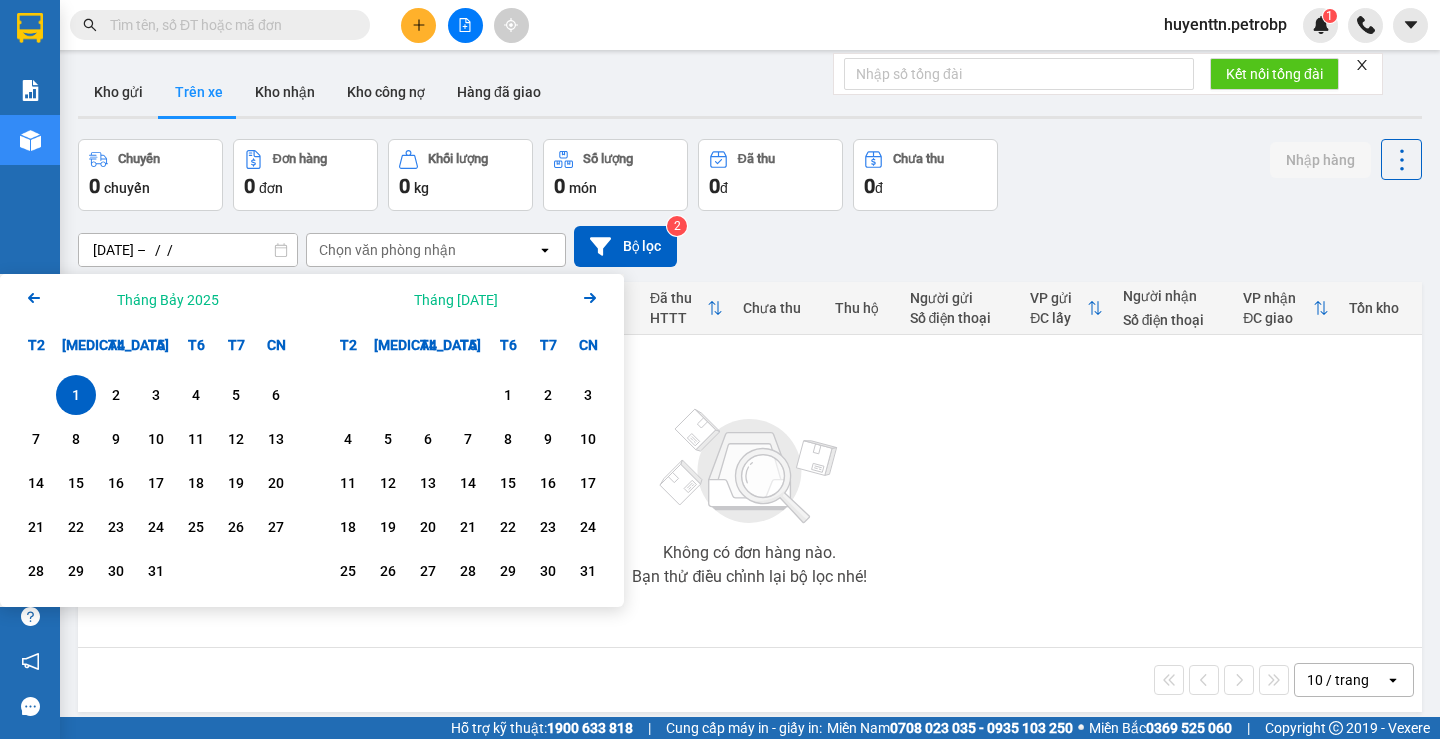 click on "[DATE] –   /  /" at bounding box center (188, 250) 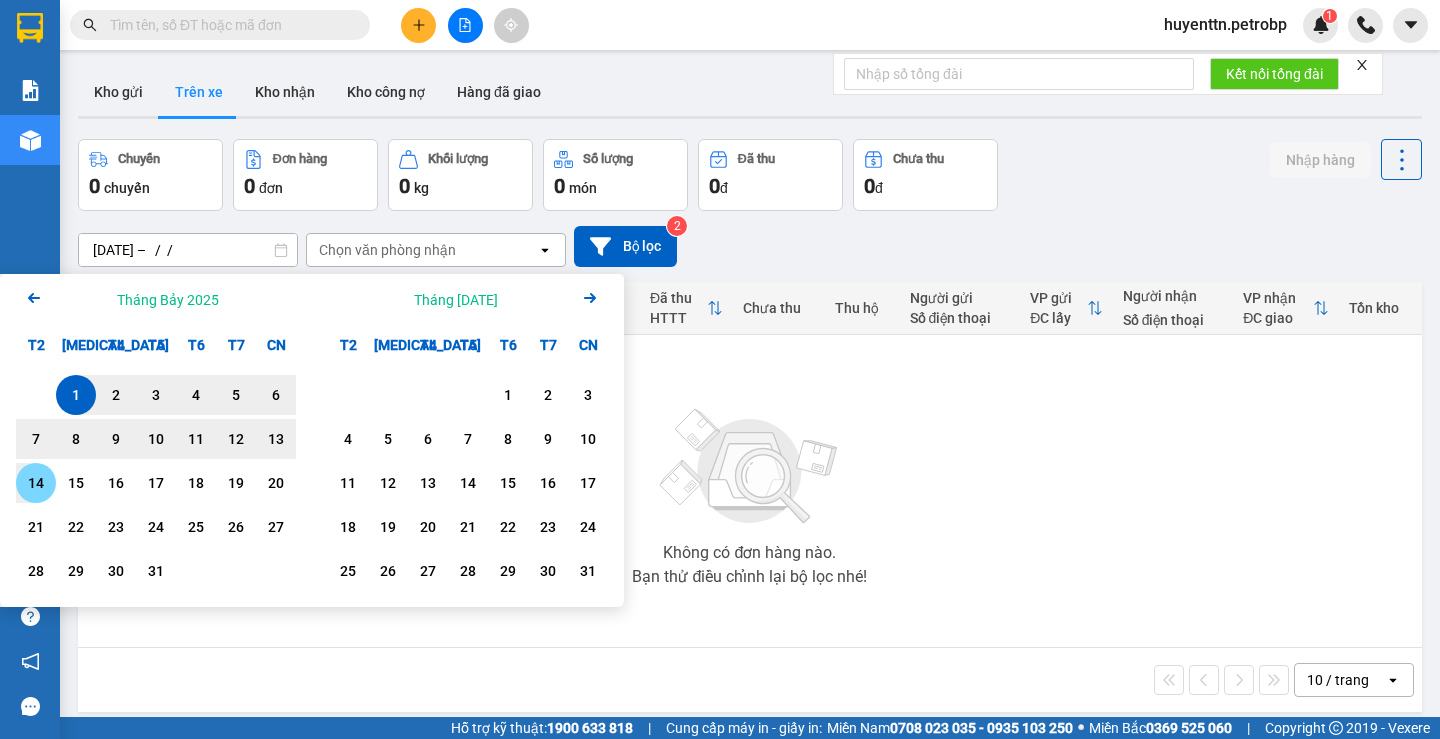 click on "14" at bounding box center [36, 483] 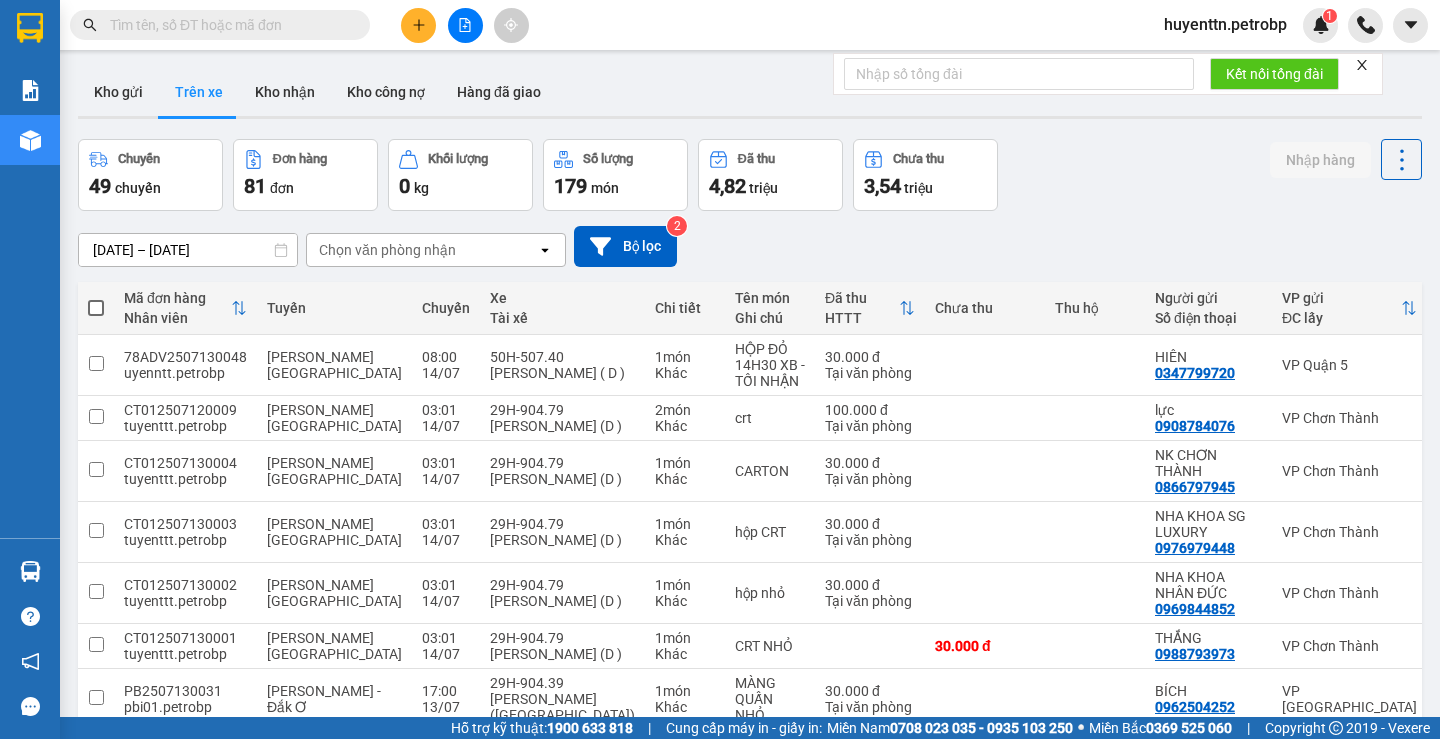 click on "Chọn văn phòng nhận" at bounding box center [387, 250] 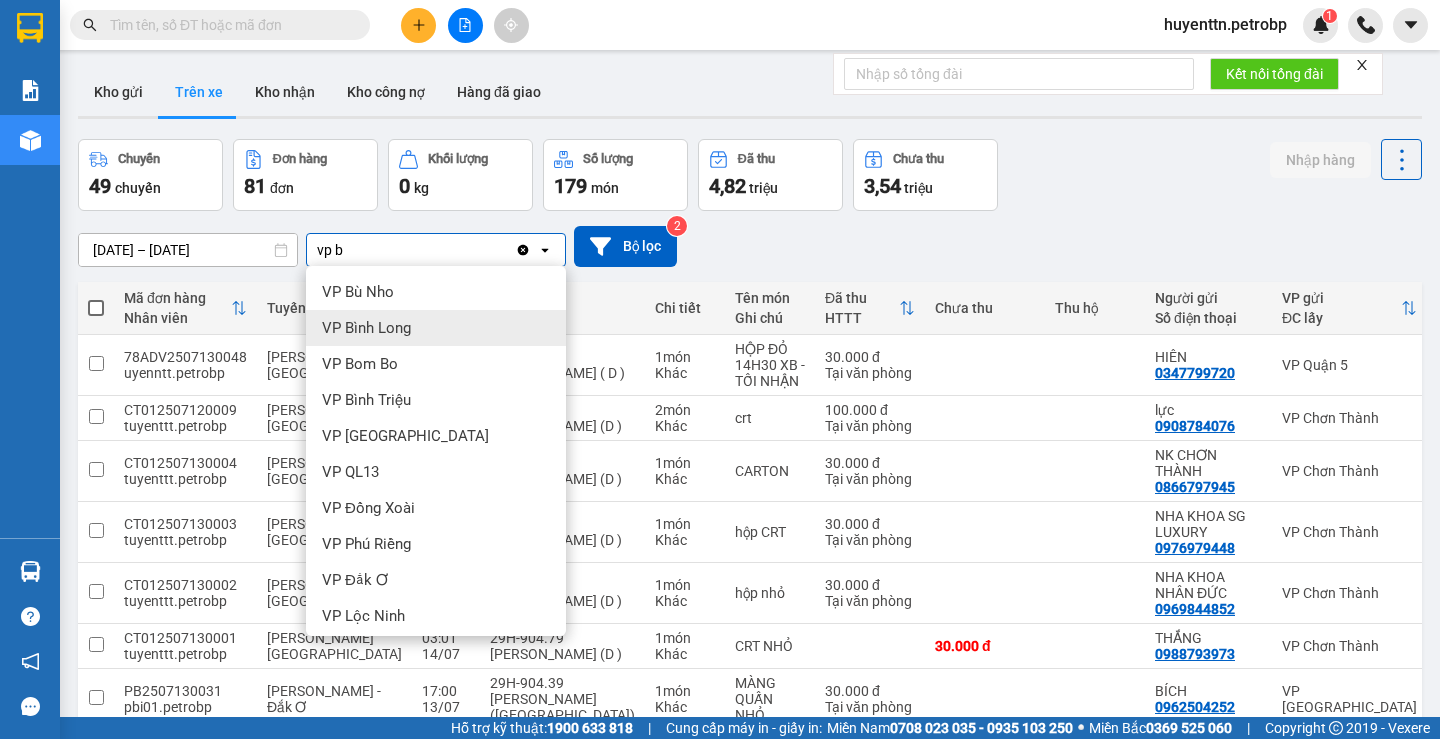 type on "vp b" 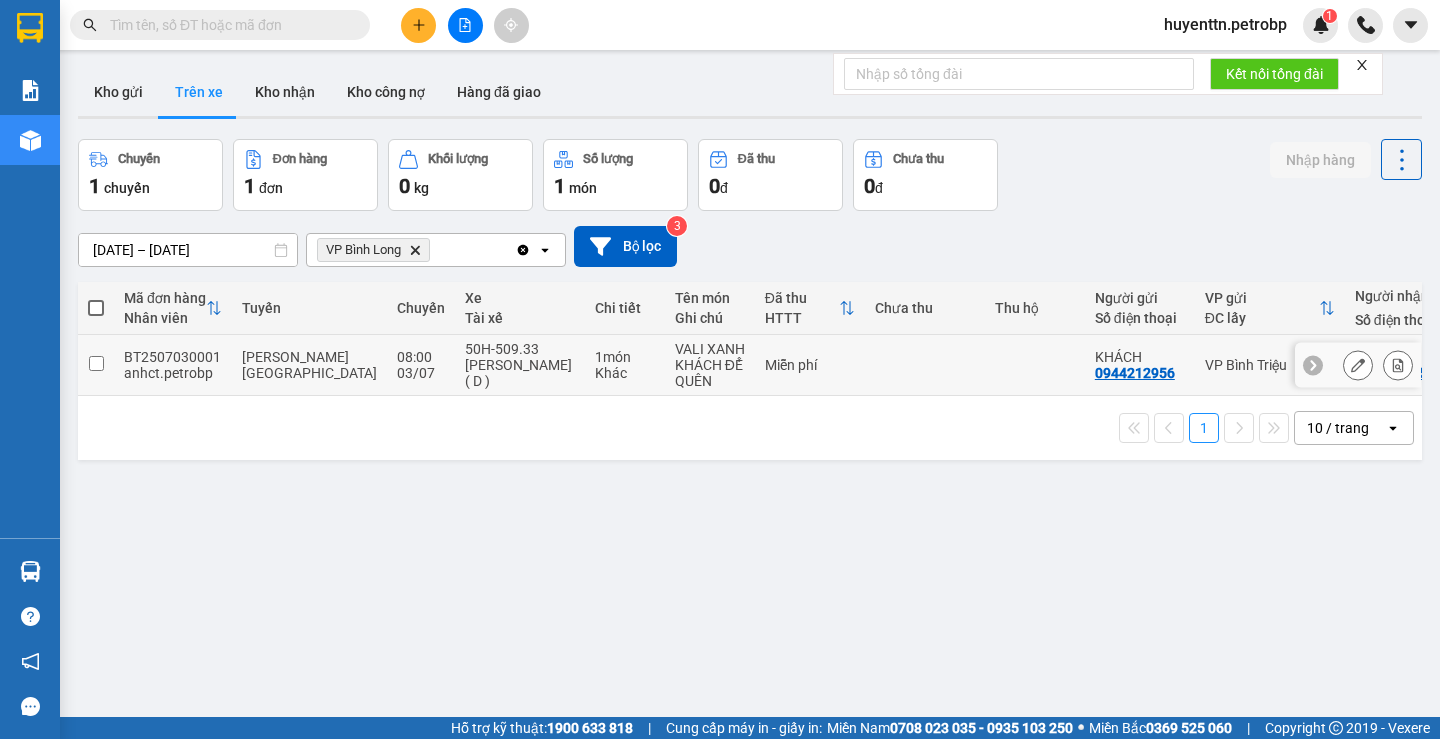 click on "Miễn phí" at bounding box center [810, 365] 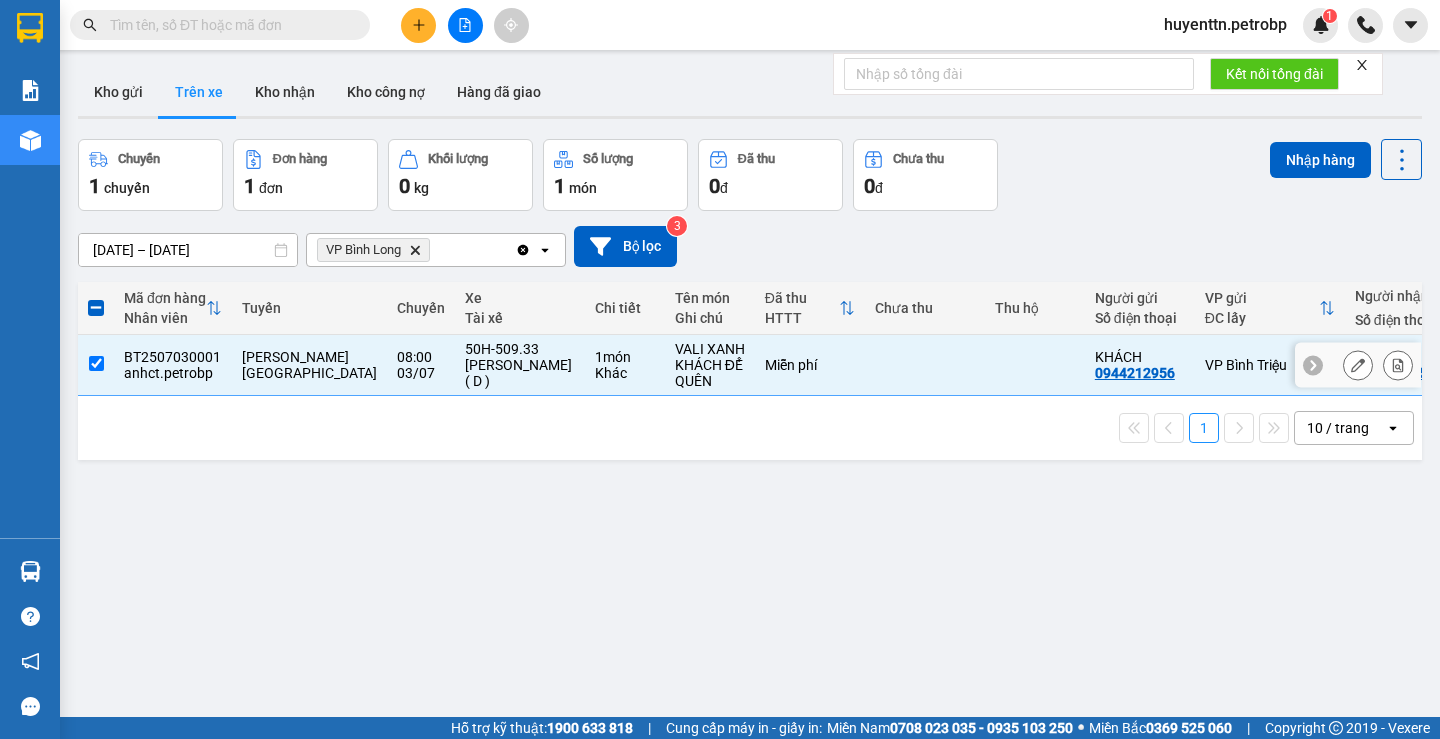 click on "Miễn phí" at bounding box center [810, 365] 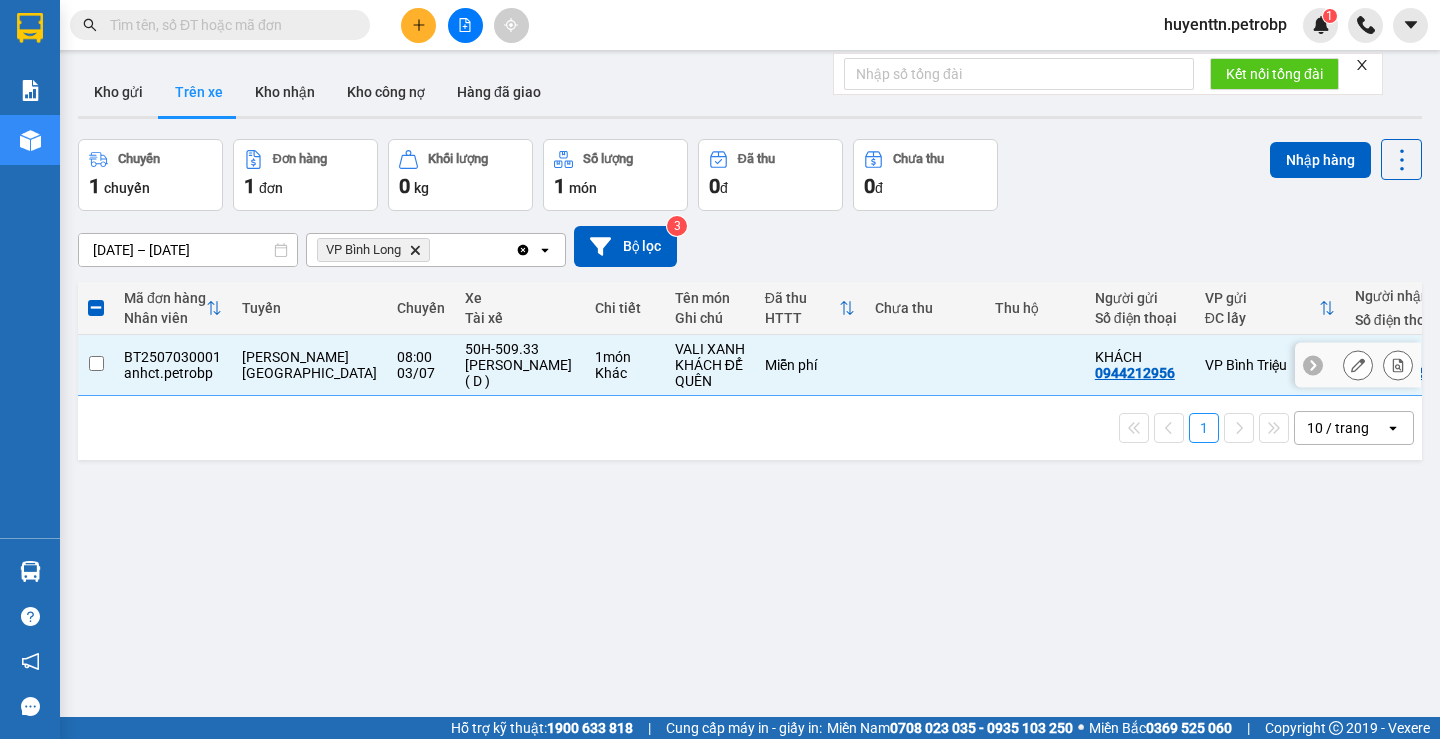 checkbox on "false" 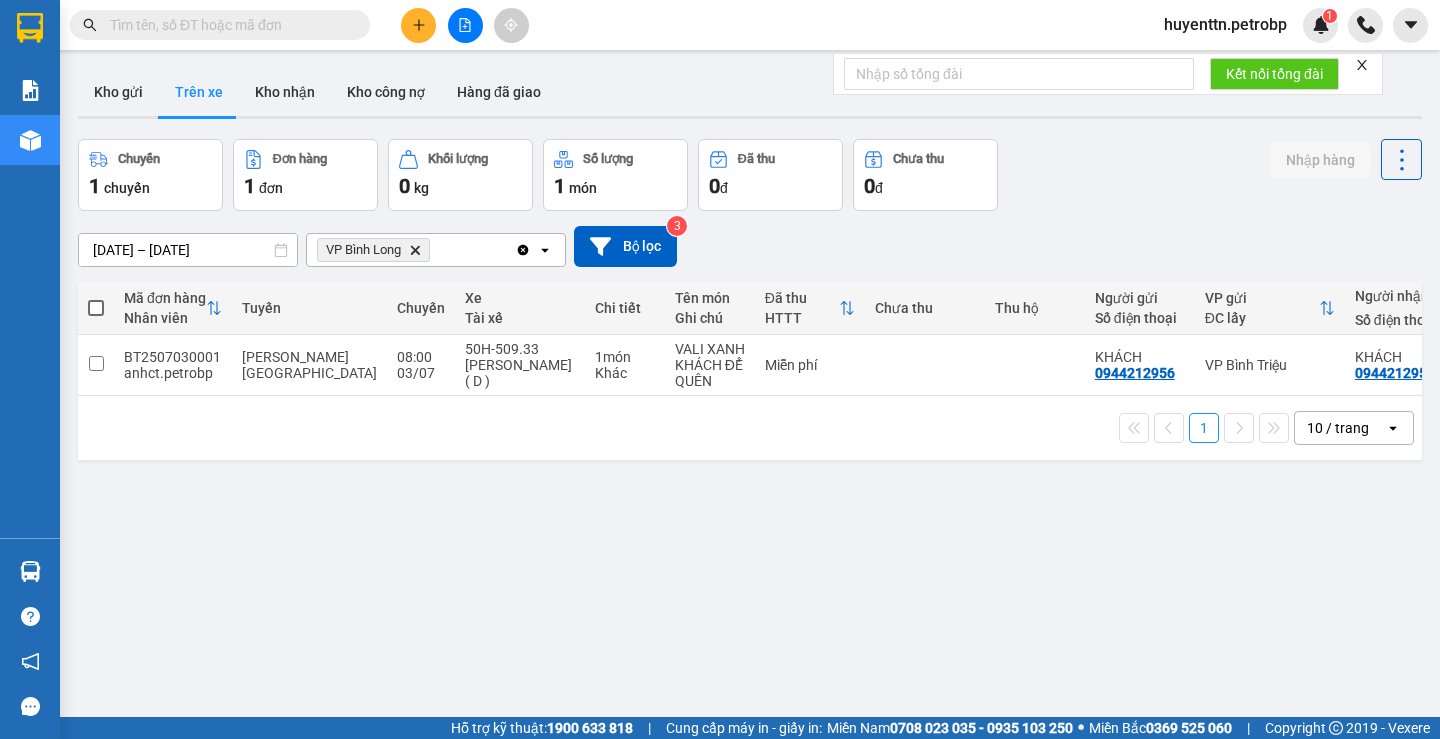 scroll, scrollTop: 0, scrollLeft: 220, axis: horizontal 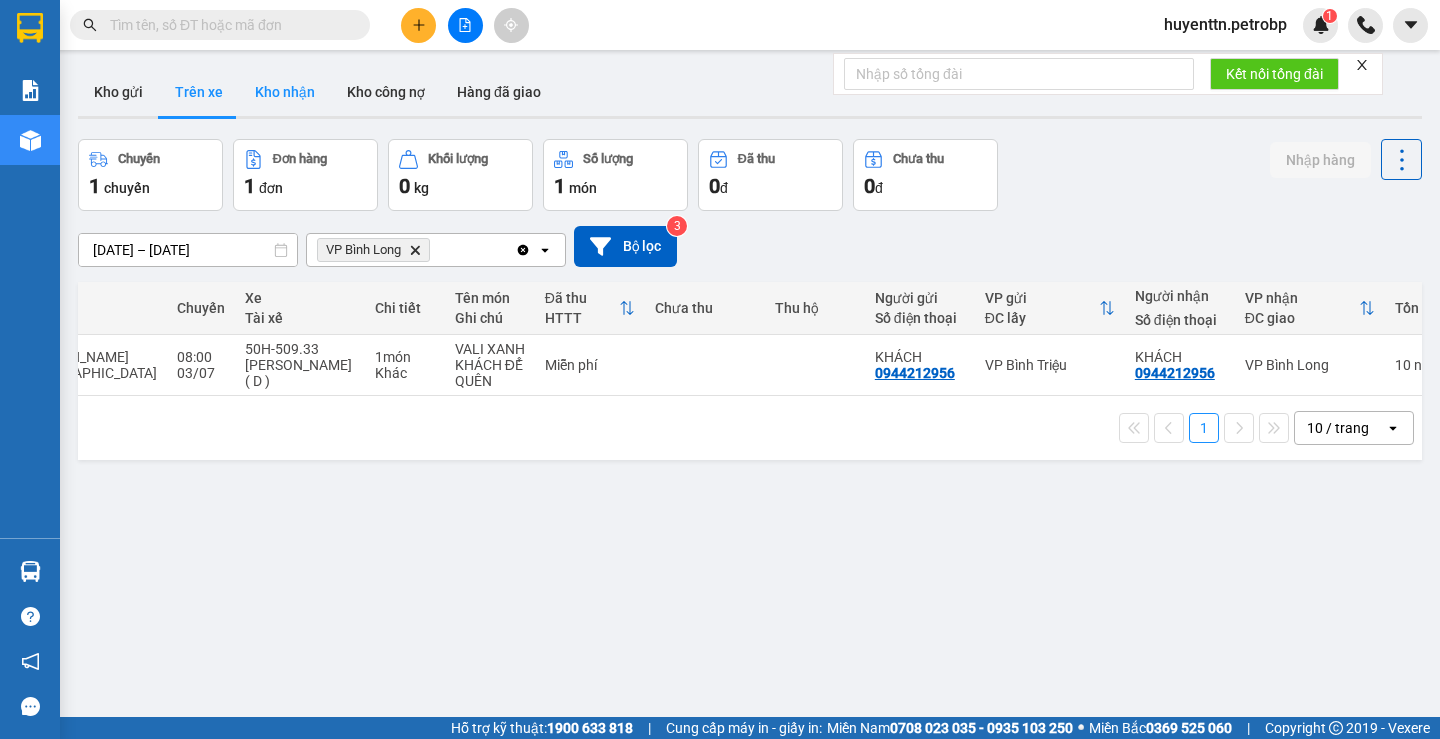 click on "Kho nhận" at bounding box center [285, 92] 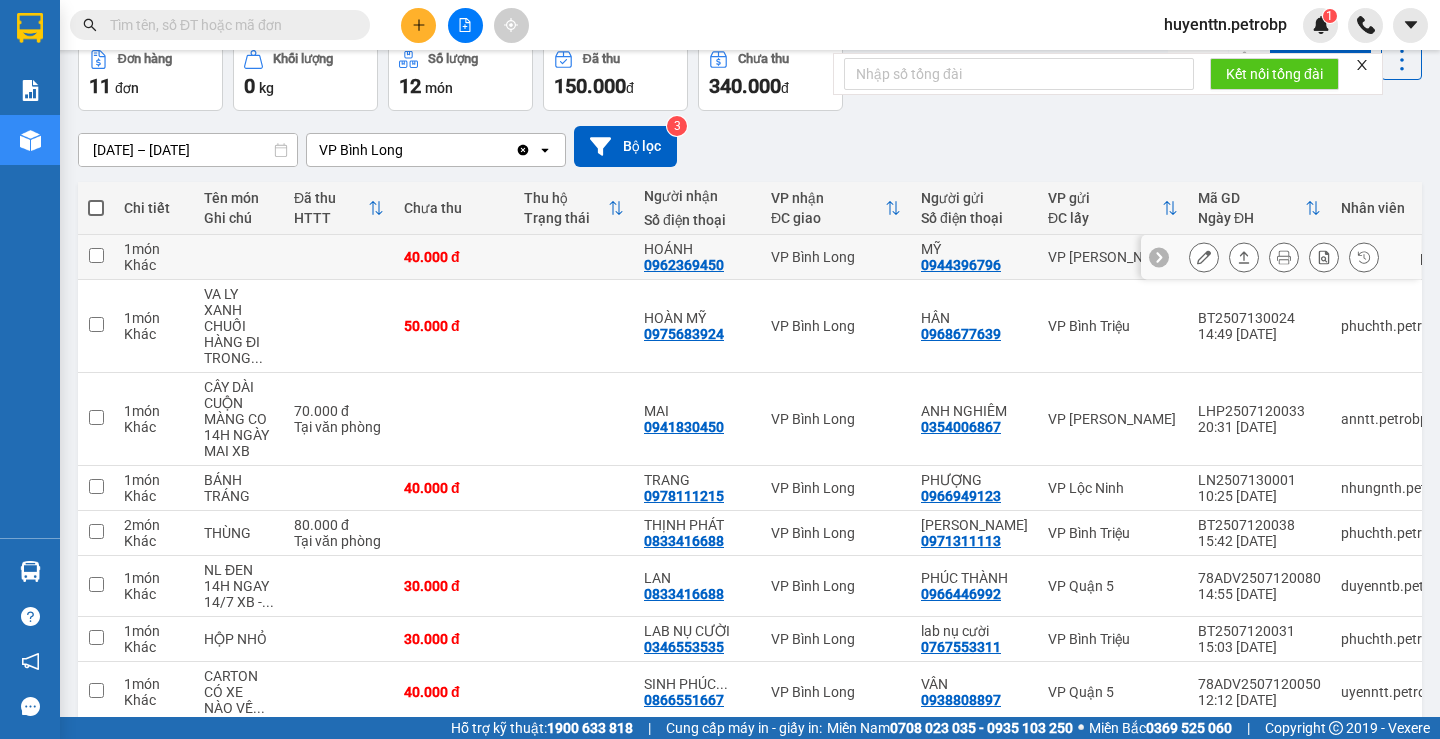 scroll, scrollTop: 334, scrollLeft: 0, axis: vertical 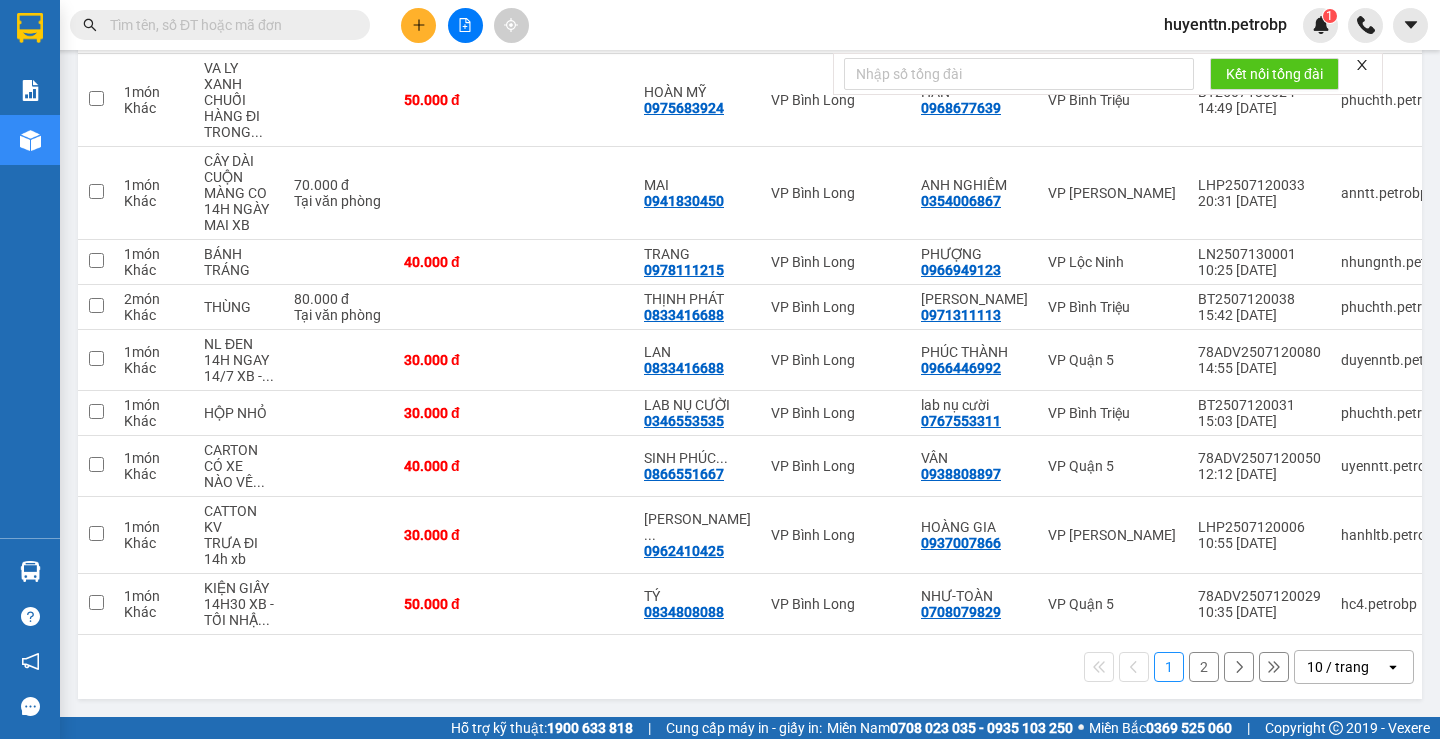 click on "ver  1.8.137 Kho gửi Trên xe Kho nhận Kho công nợ Hàng đã giao Đơn hàng 11 đơn Khối lượng 0 kg Số lượng 12 món Đã thu 150.000  đ Chưa thu 340.000  đ SMS Nhập hàng [DATE] – [DATE] Press the down arrow key to interact with the calendar and select a date. Press the escape button to close the calendar. Selected date range is from [DATE] to [DATE]. VP Bình Long Clear value open Bộ lọc 3 Chi tiết Tên món Ghi chú Đã thu HTTT Chưa thu Thu hộ Trạng thái Người nhận Số điện thoại VP nhận ĐC giao Người gửi Số điện thoại VP gửi ĐC lấy Mã GD Ngày ĐH Nhân viên Biển số xe 1  món Khác 40.000 đ HOÁNH 0962369450 VP [GEOGRAPHIC_DATA] 0944396796 VP [PERSON_NAME][GEOGRAPHIC_DATA] 17:17 [DATE] anntt.petrobp 50H-556.33 1  món Khác VA LY XANH CHUỐI HÀNG ĐI TRONG ... 50.000 đ HOÀN MỸ 0975683924 VP Bình Long HÂN 0968677639 VP Bình Triệu BT2507130024 14:49 [DATE] phuchth.petrobp 29H-909.68 1  món Khác MAI  1 2" at bounding box center [750, 220] 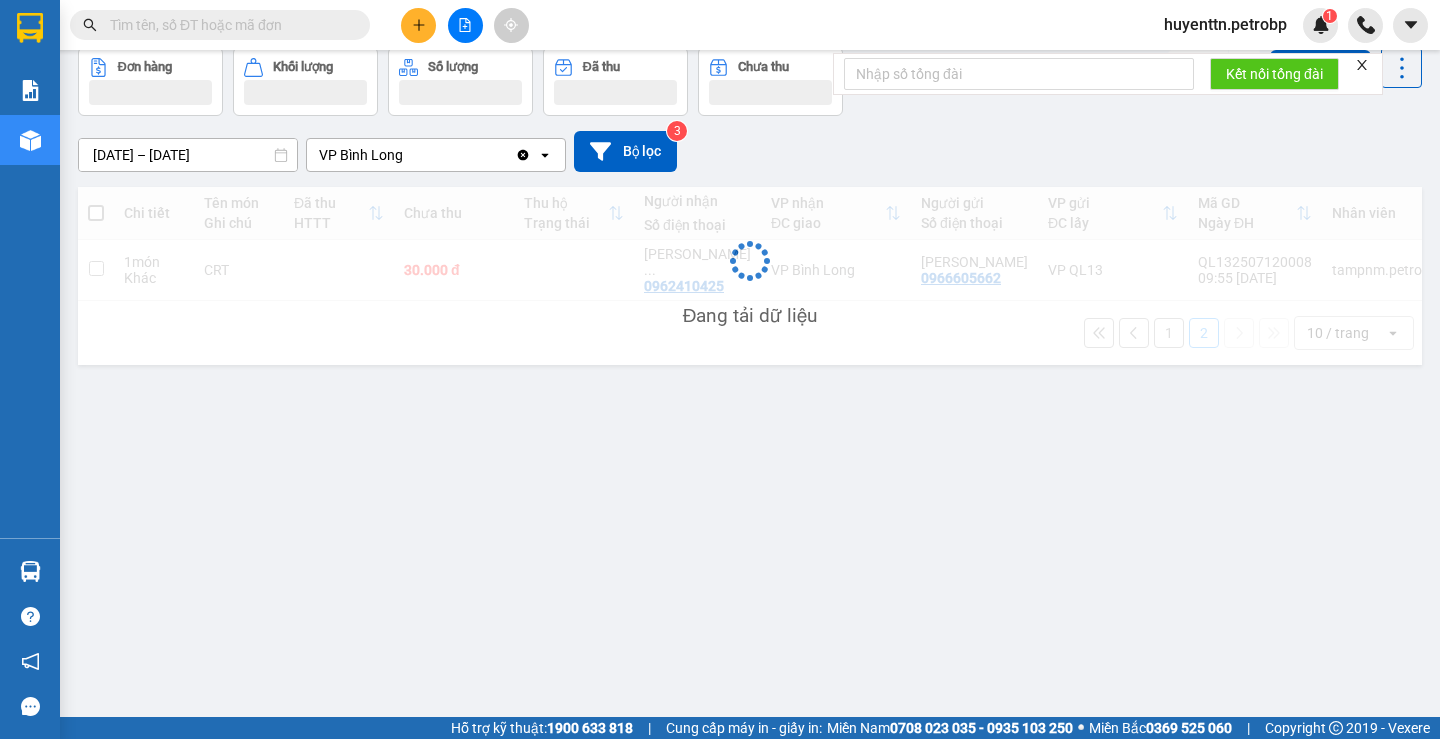 scroll, scrollTop: 92, scrollLeft: 0, axis: vertical 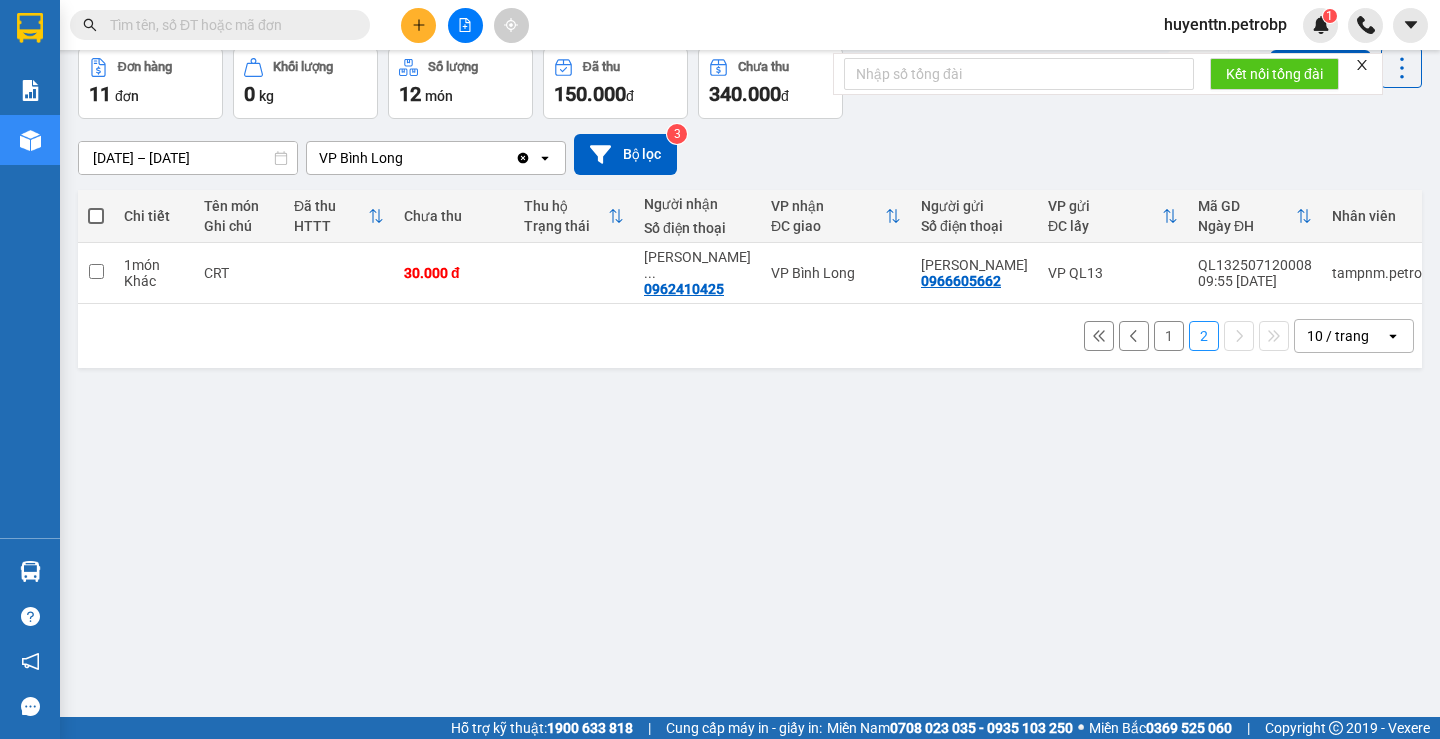 click on "1" at bounding box center (1169, 336) 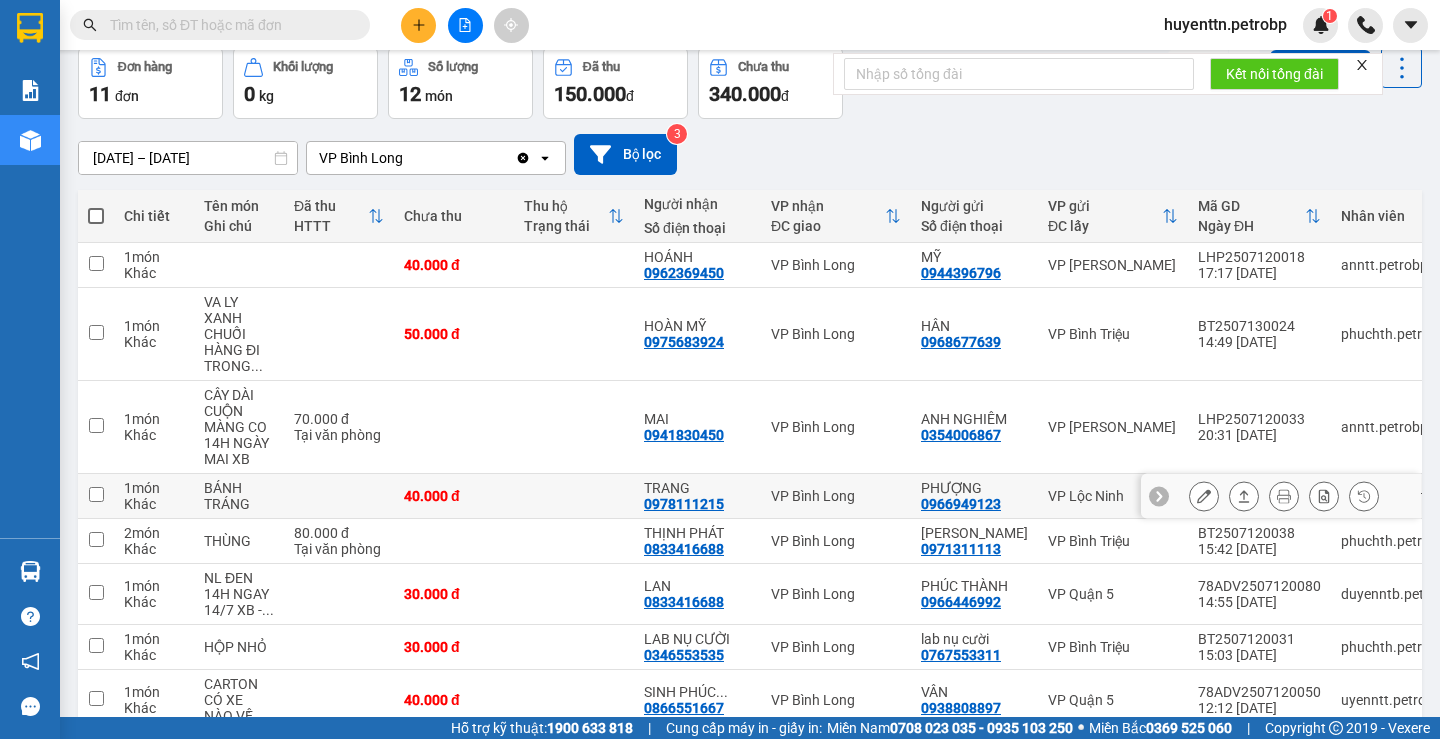 scroll, scrollTop: 334, scrollLeft: 0, axis: vertical 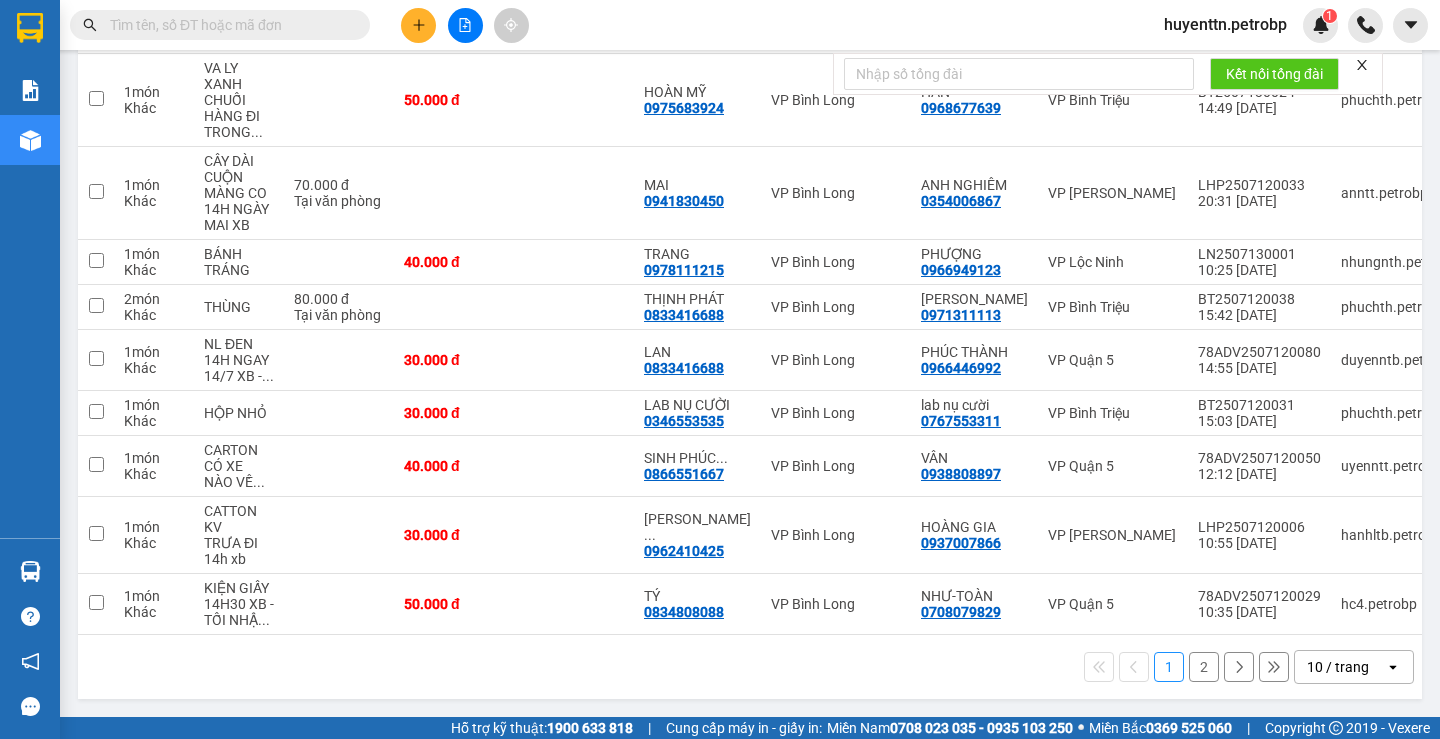 click on "2" at bounding box center (1204, 667) 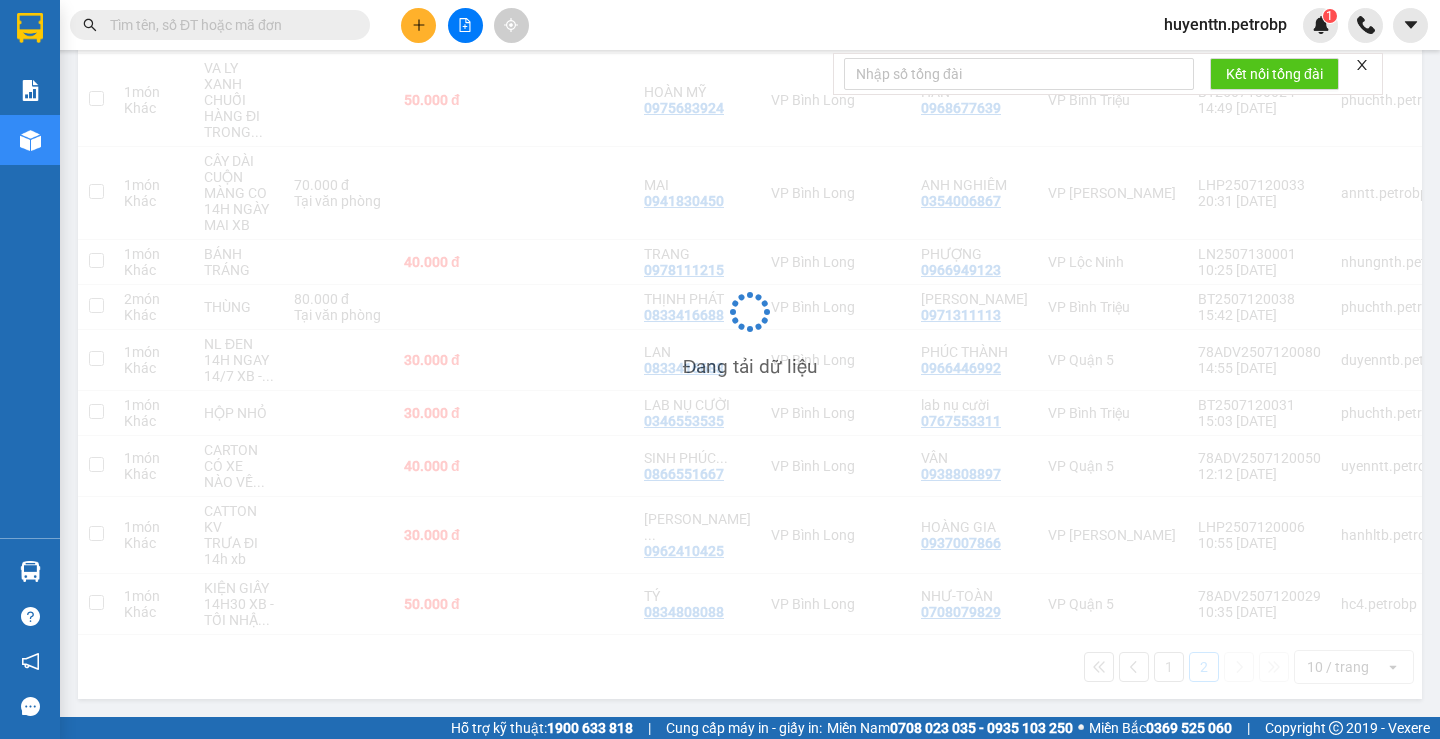 scroll, scrollTop: 92, scrollLeft: 0, axis: vertical 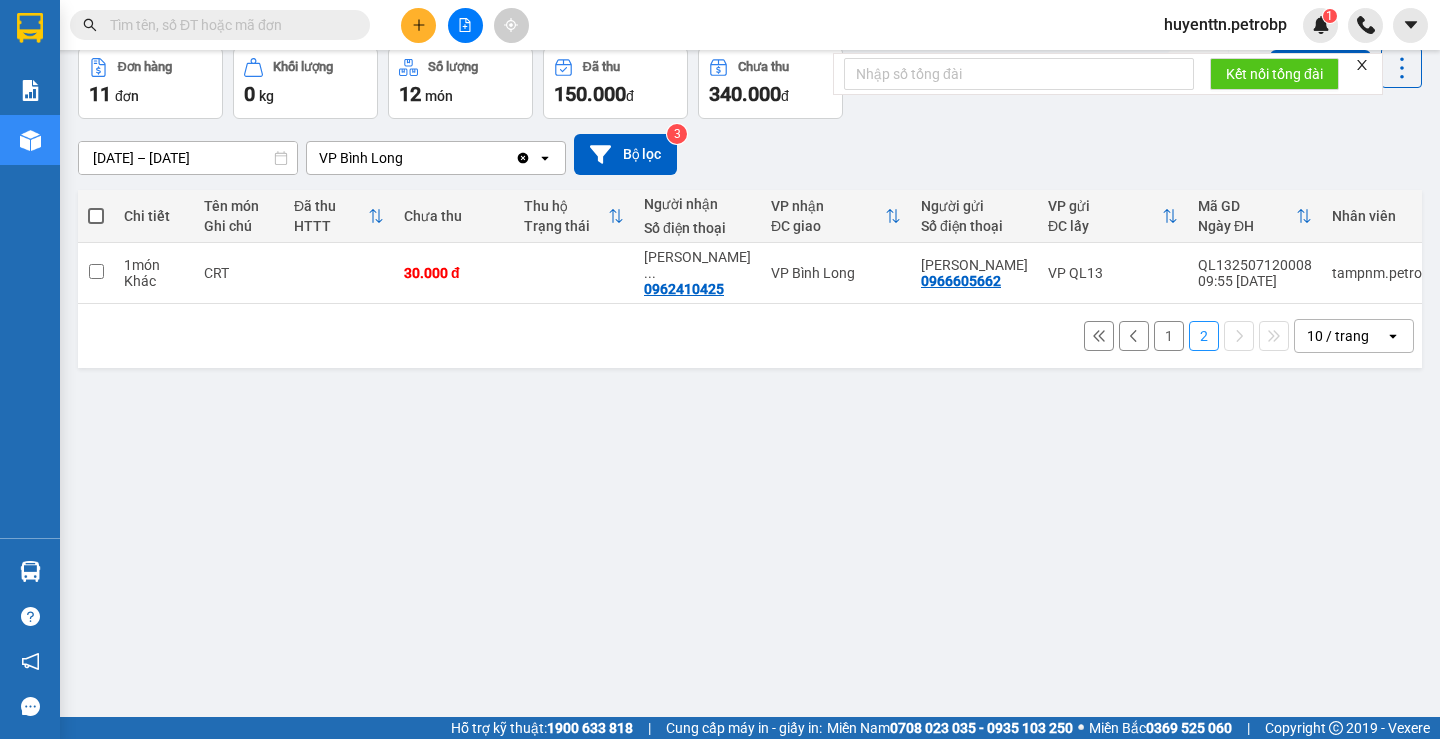 click on "1" at bounding box center (1169, 336) 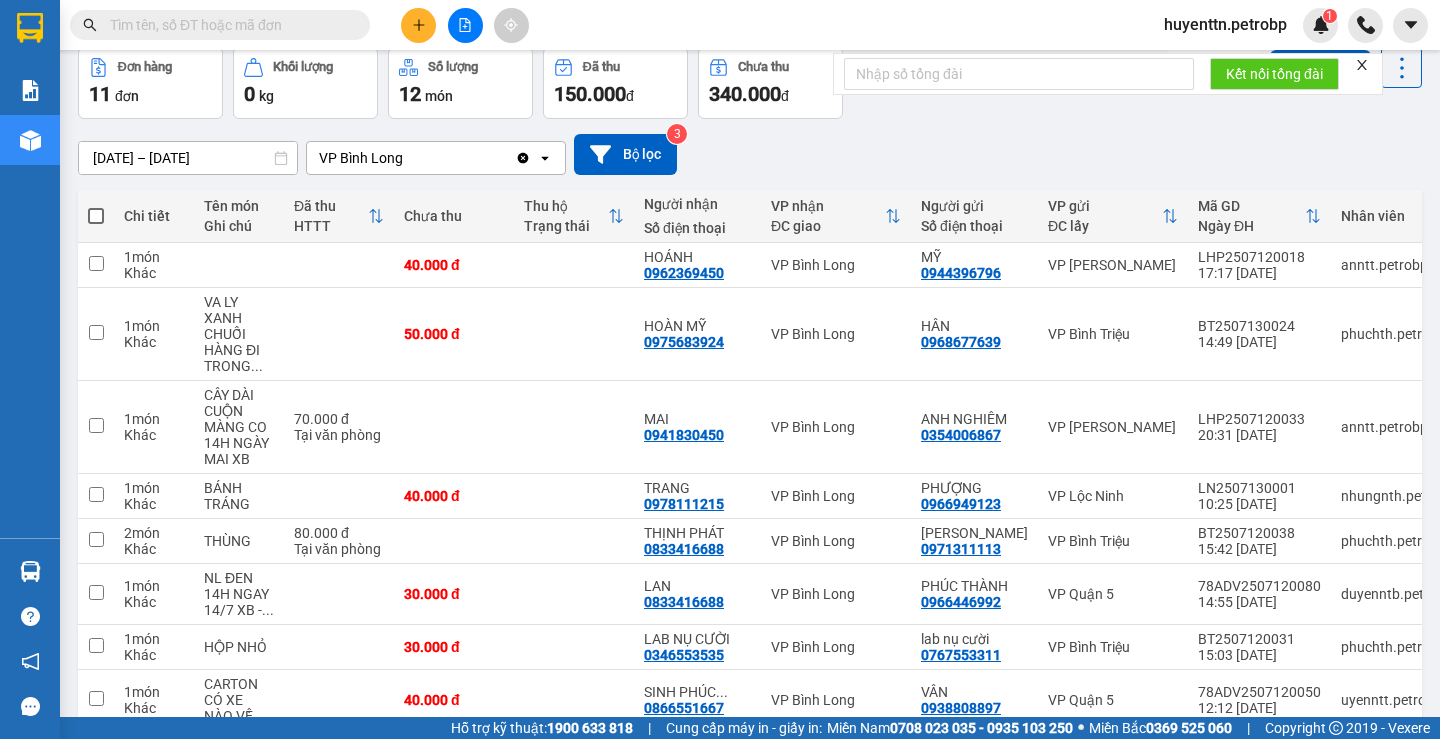 scroll, scrollTop: 334, scrollLeft: 0, axis: vertical 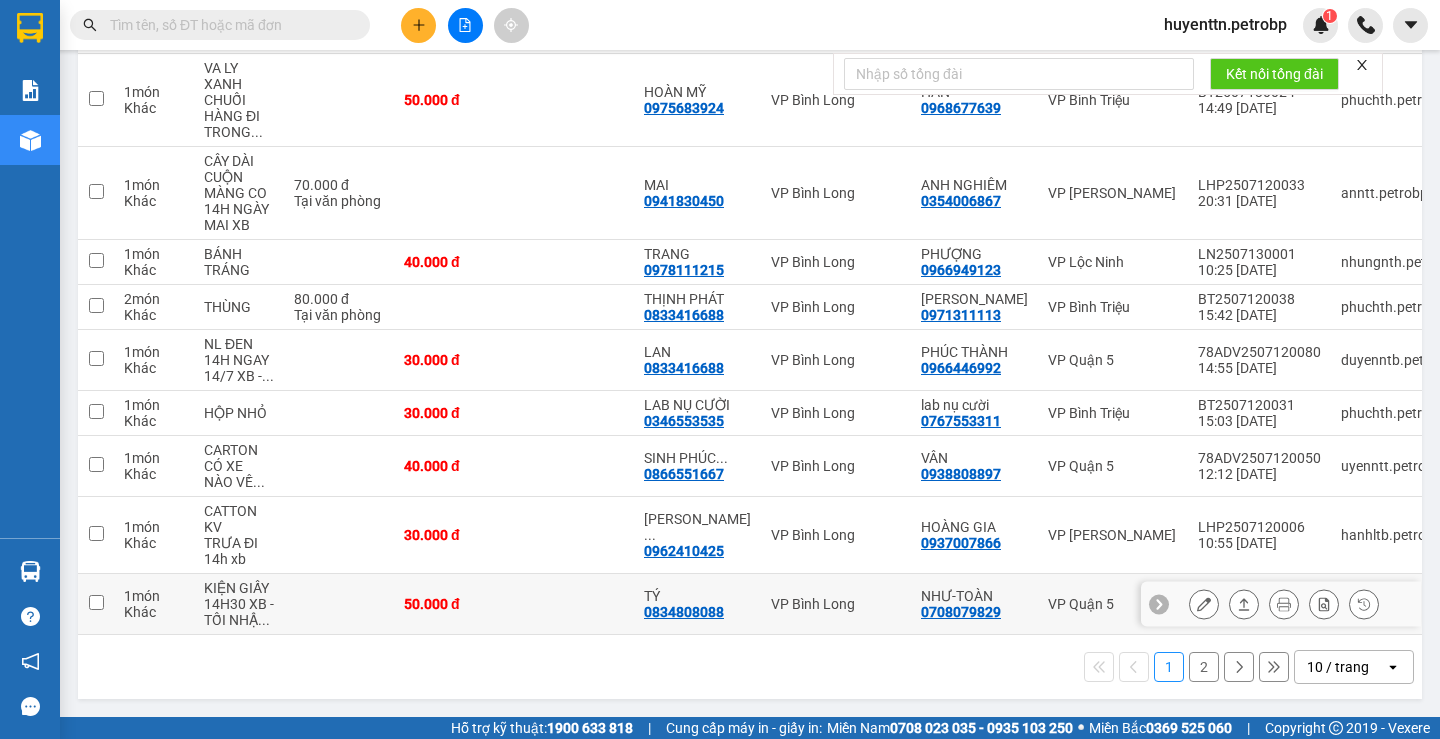 type 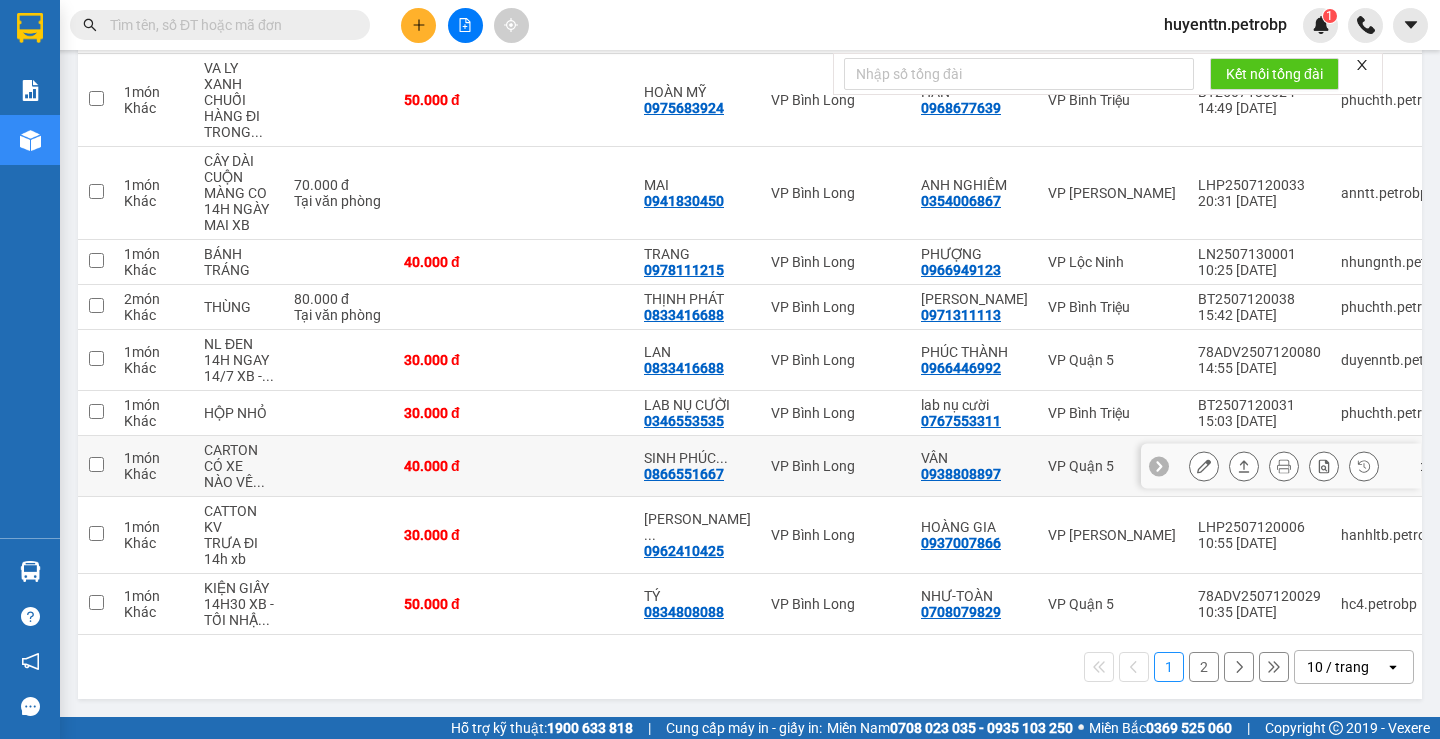 scroll, scrollTop: 134, scrollLeft: 0, axis: vertical 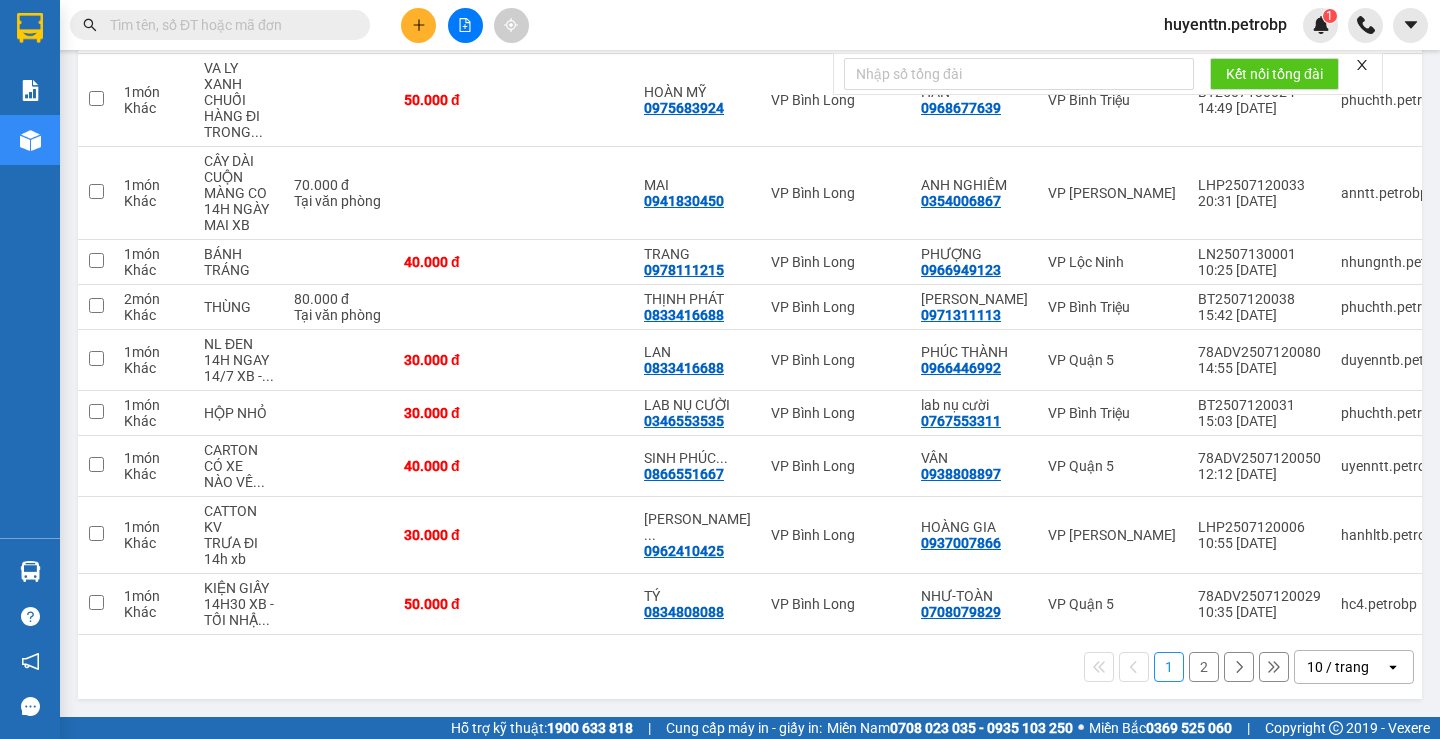 click on "2" at bounding box center (1204, 667) 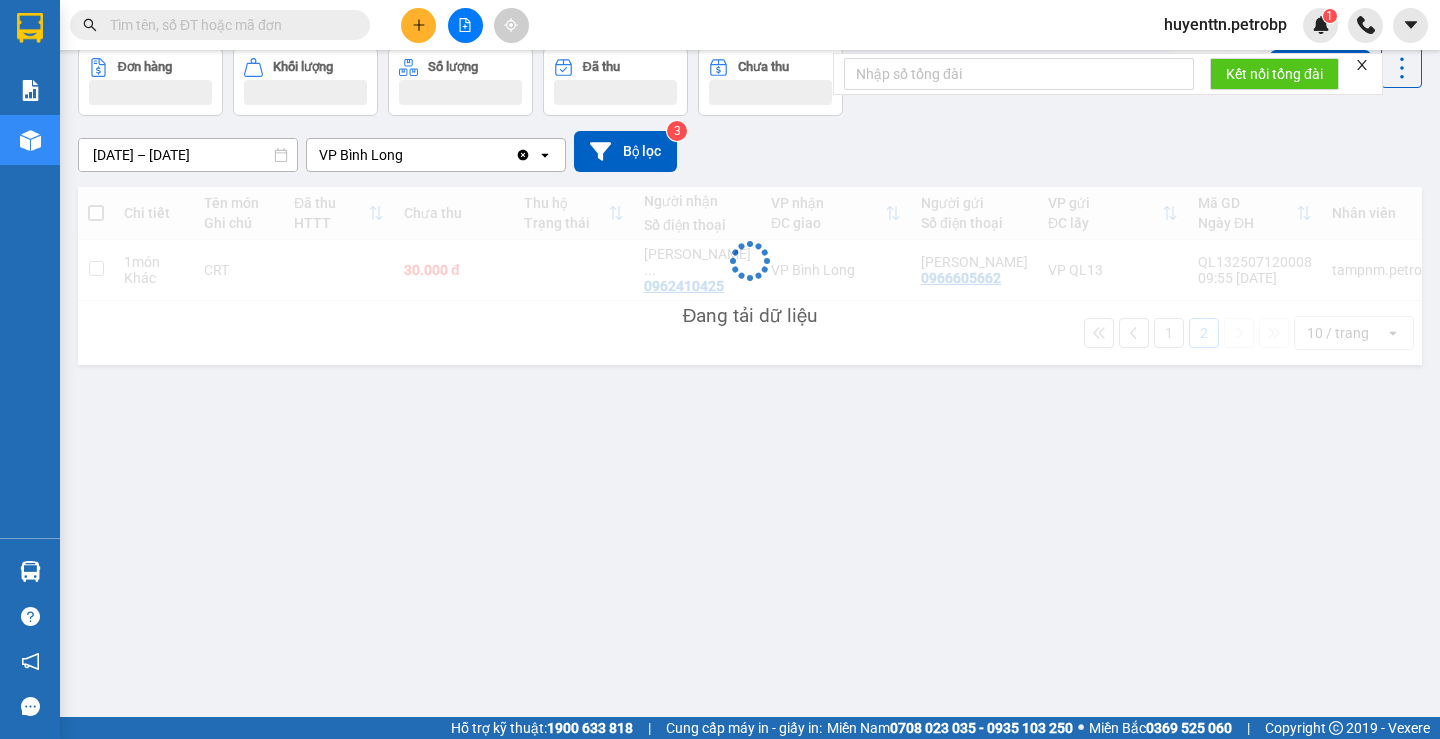 scroll, scrollTop: 92, scrollLeft: 0, axis: vertical 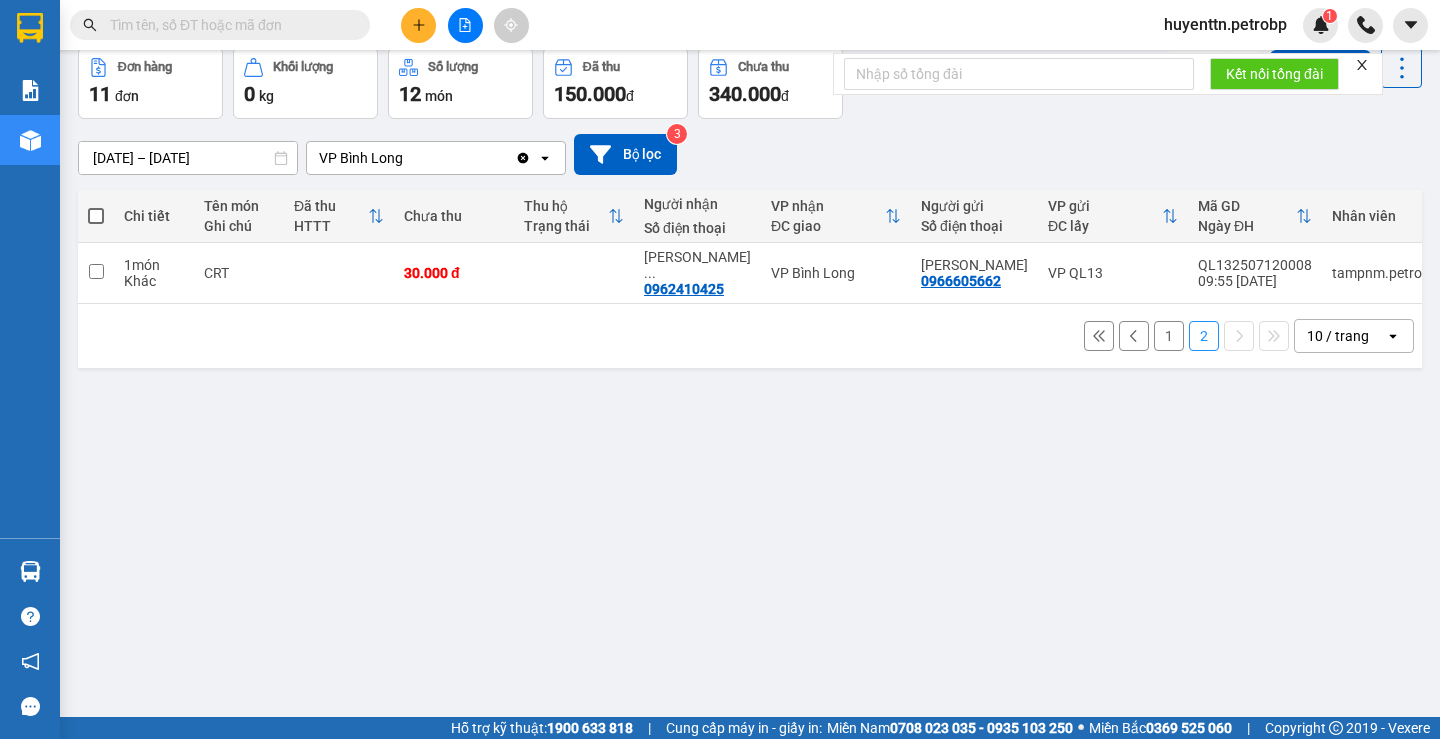 click on "1 2 10 / trang open" at bounding box center [750, 336] 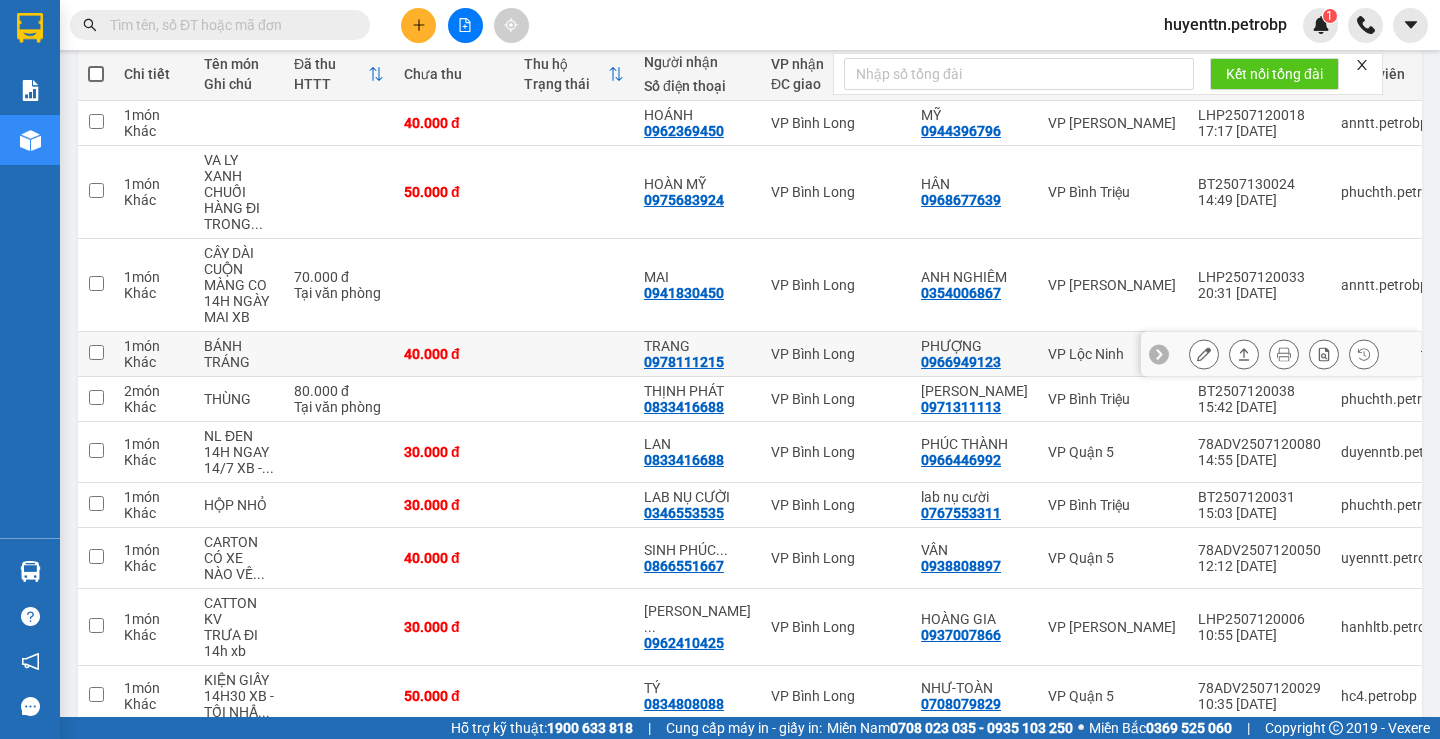 scroll, scrollTop: 34, scrollLeft: 0, axis: vertical 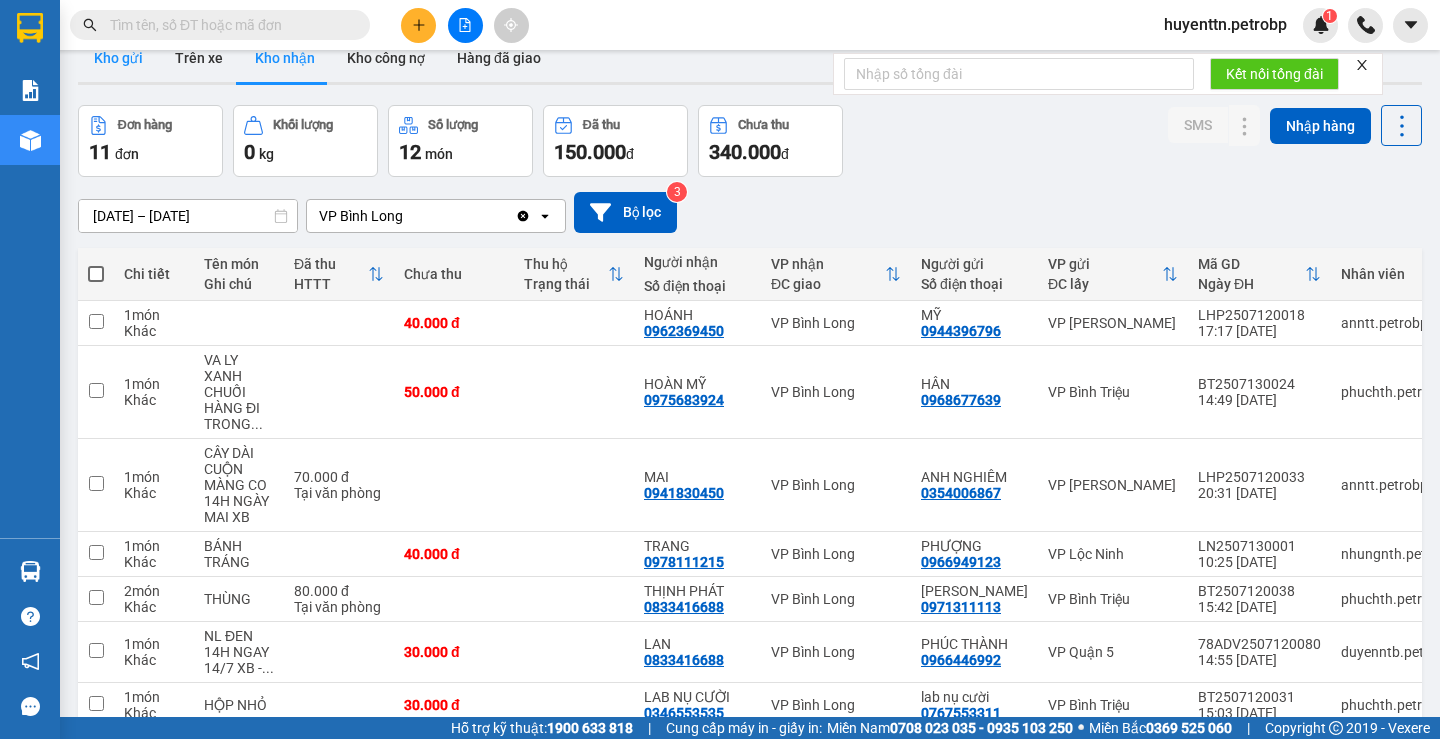 click on "Kho gửi" at bounding box center (118, 58) 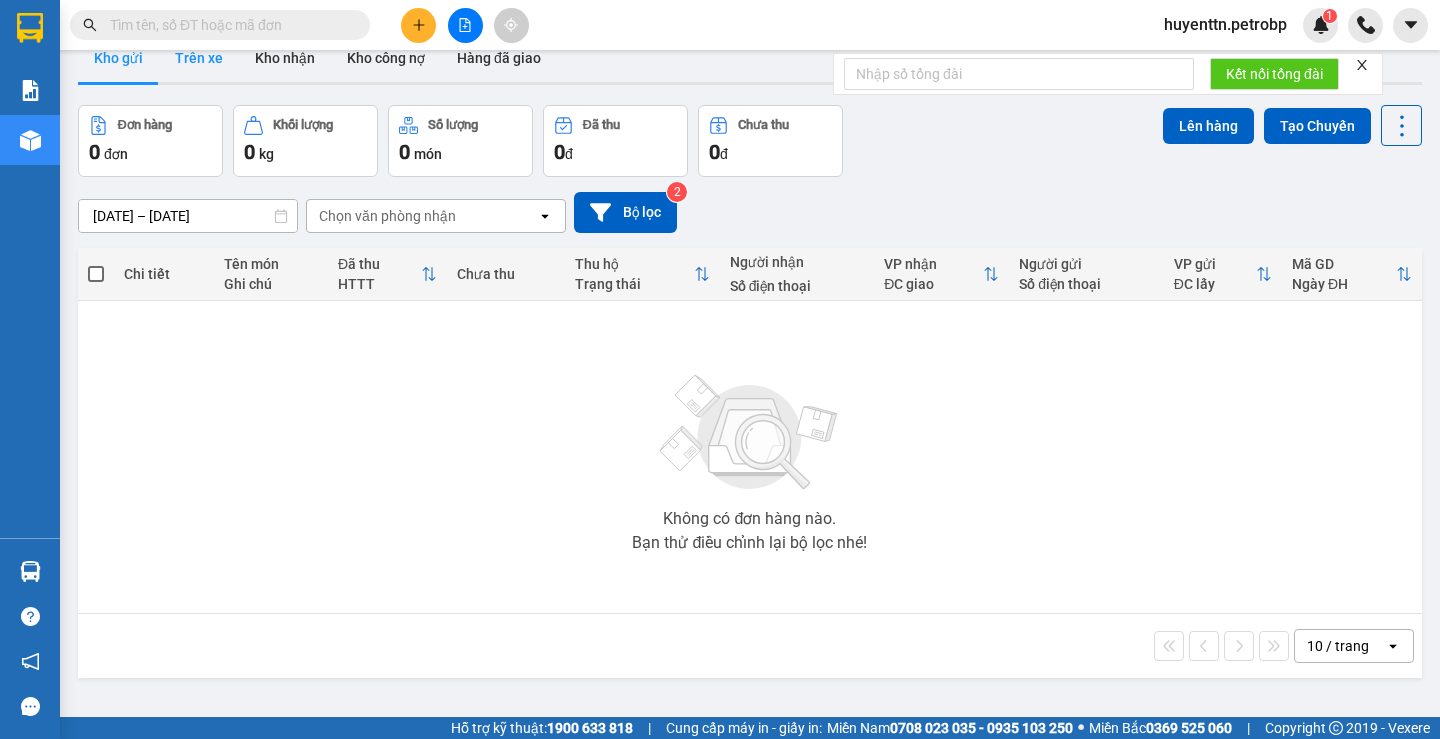 click on "Trên xe" at bounding box center (199, 58) 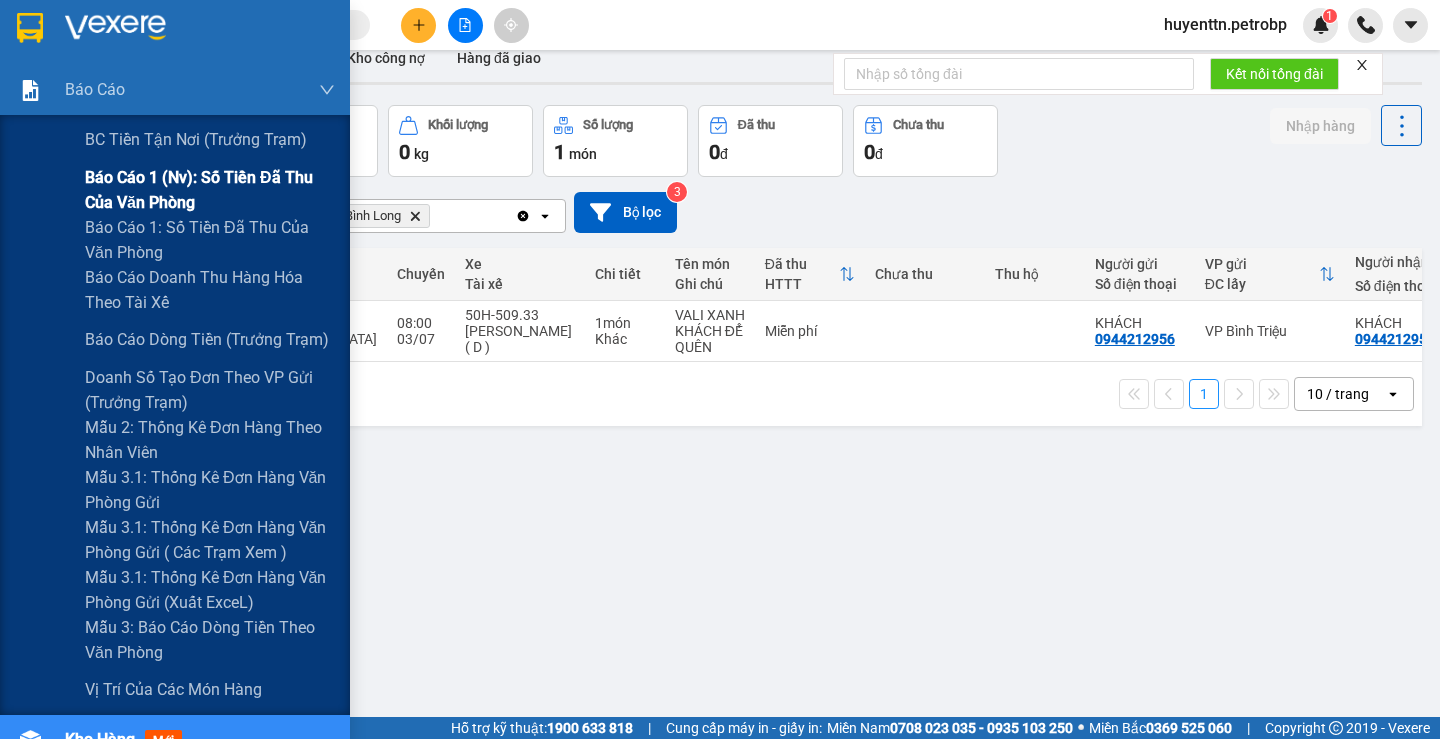 click on "Báo cáo 1 (nv): Số tiền đã thu của văn phòng" at bounding box center [210, 190] 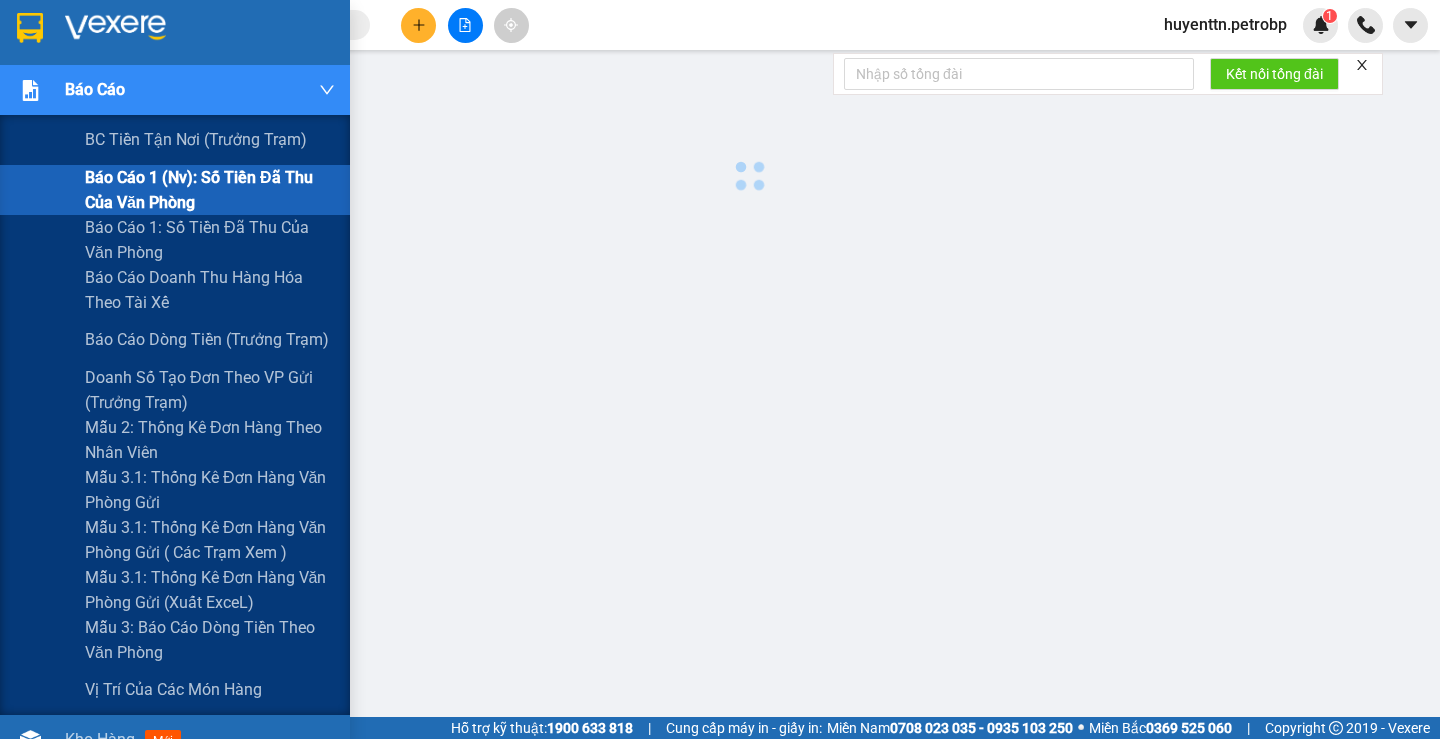 scroll, scrollTop: 0, scrollLeft: 0, axis: both 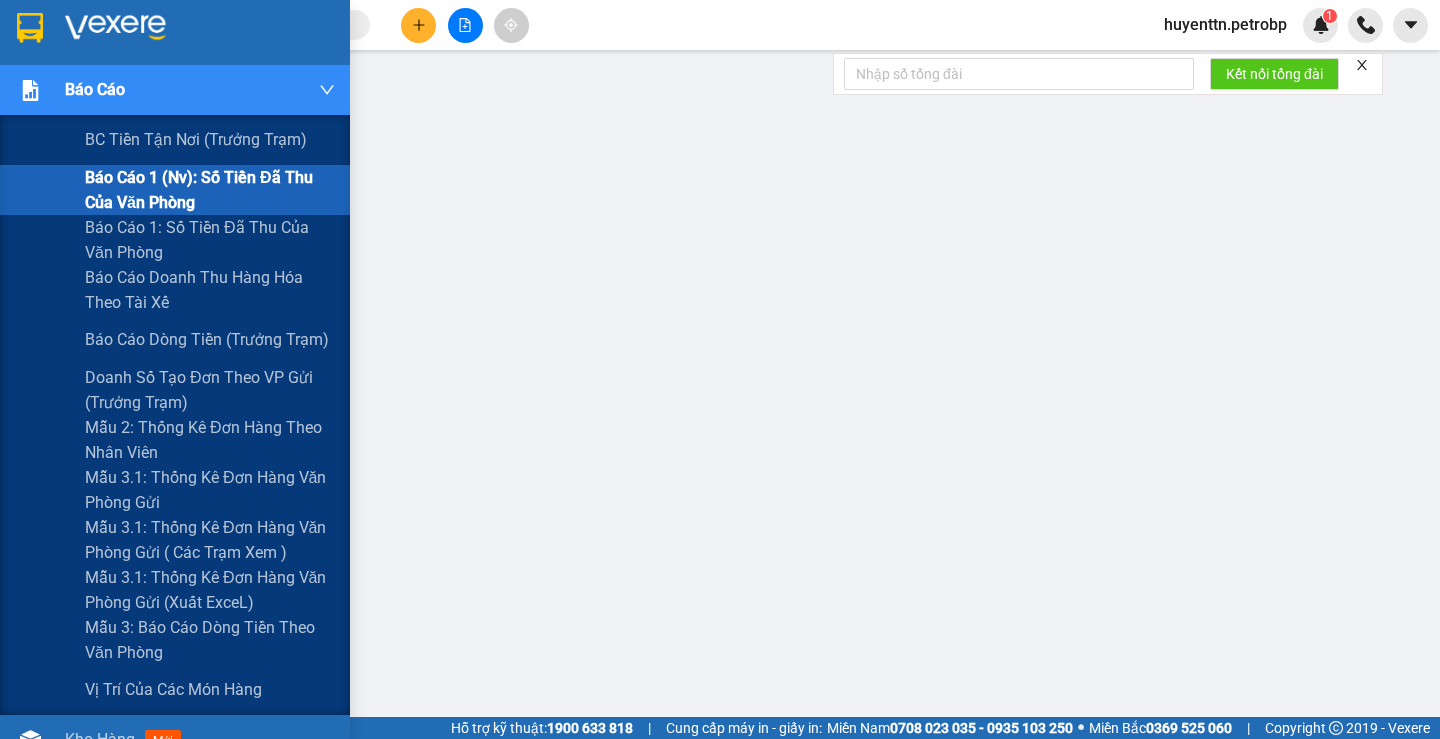 click on "Báo cáo 1 (nv): Số tiền đã thu của văn phòng" at bounding box center (210, 190) 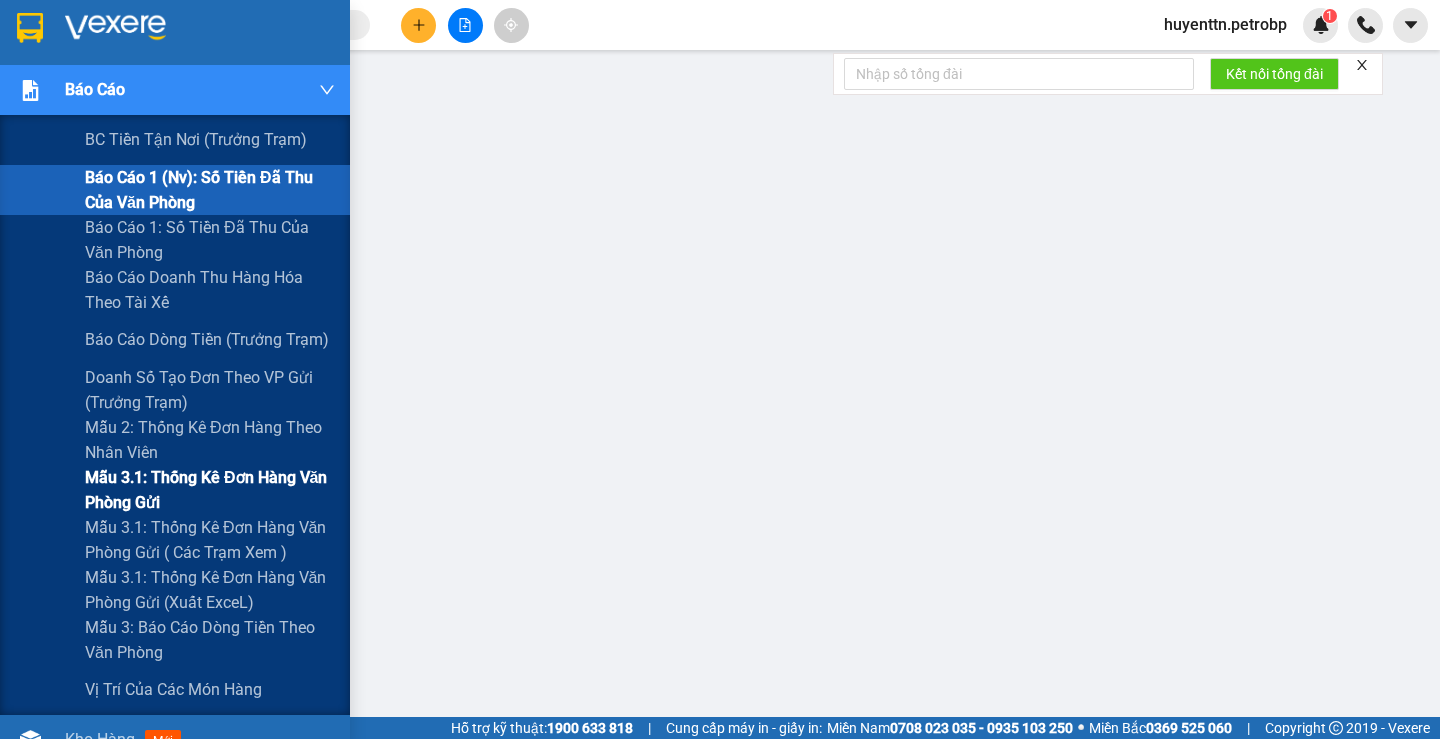 click on "Mẫu 3.1: Thống kê đơn hàng văn phòng gửi" at bounding box center [210, 490] 